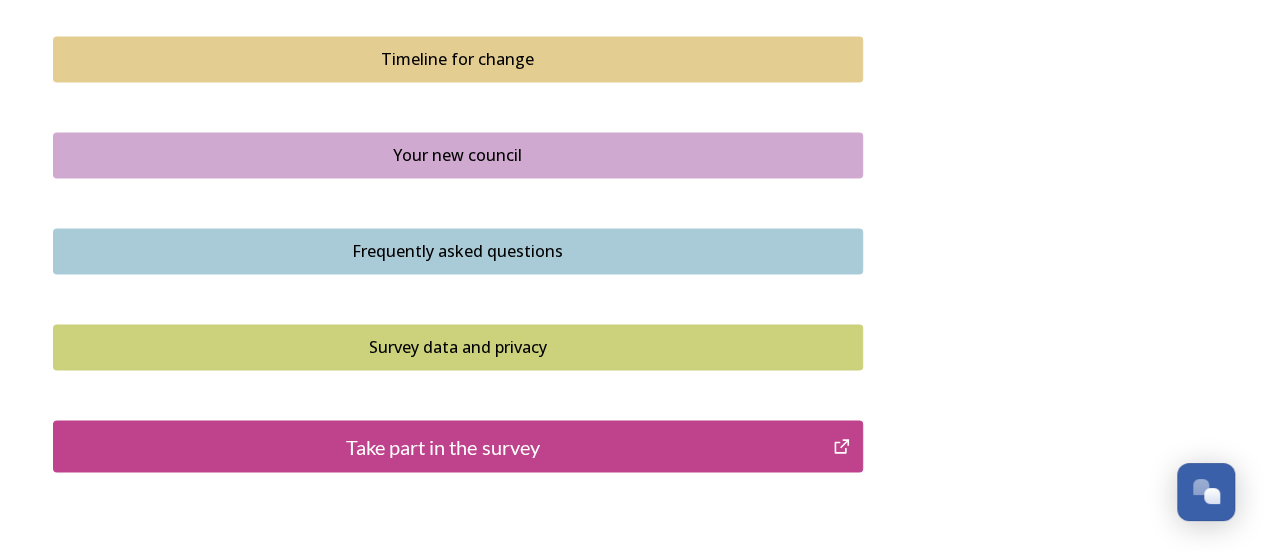 scroll, scrollTop: 1595, scrollLeft: 0, axis: vertical 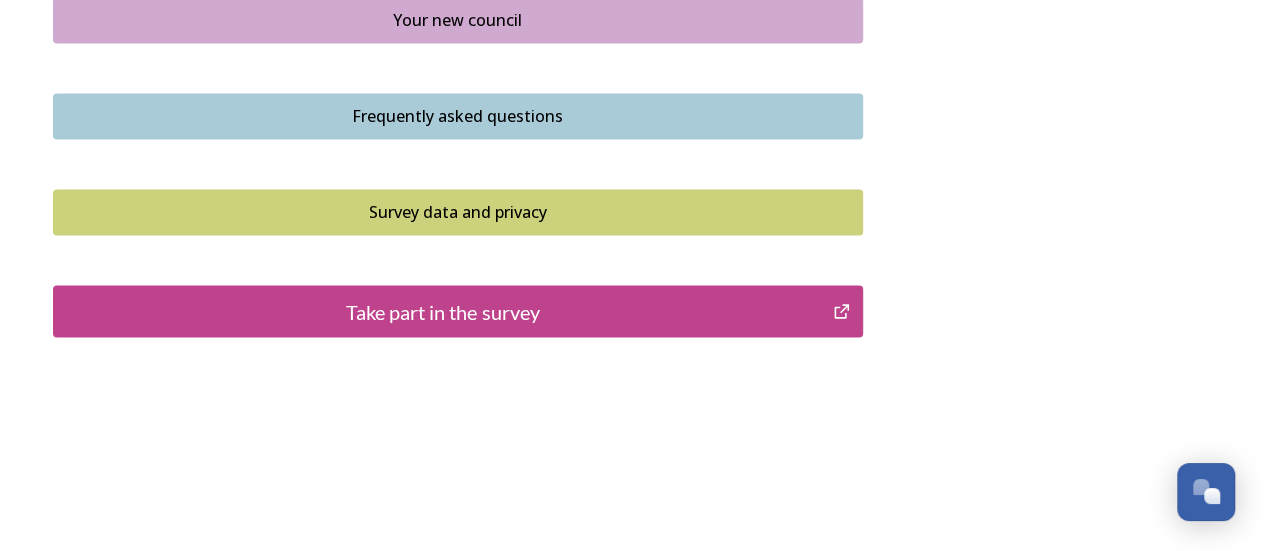 click on "Take part in the survey" at bounding box center (443, 311) 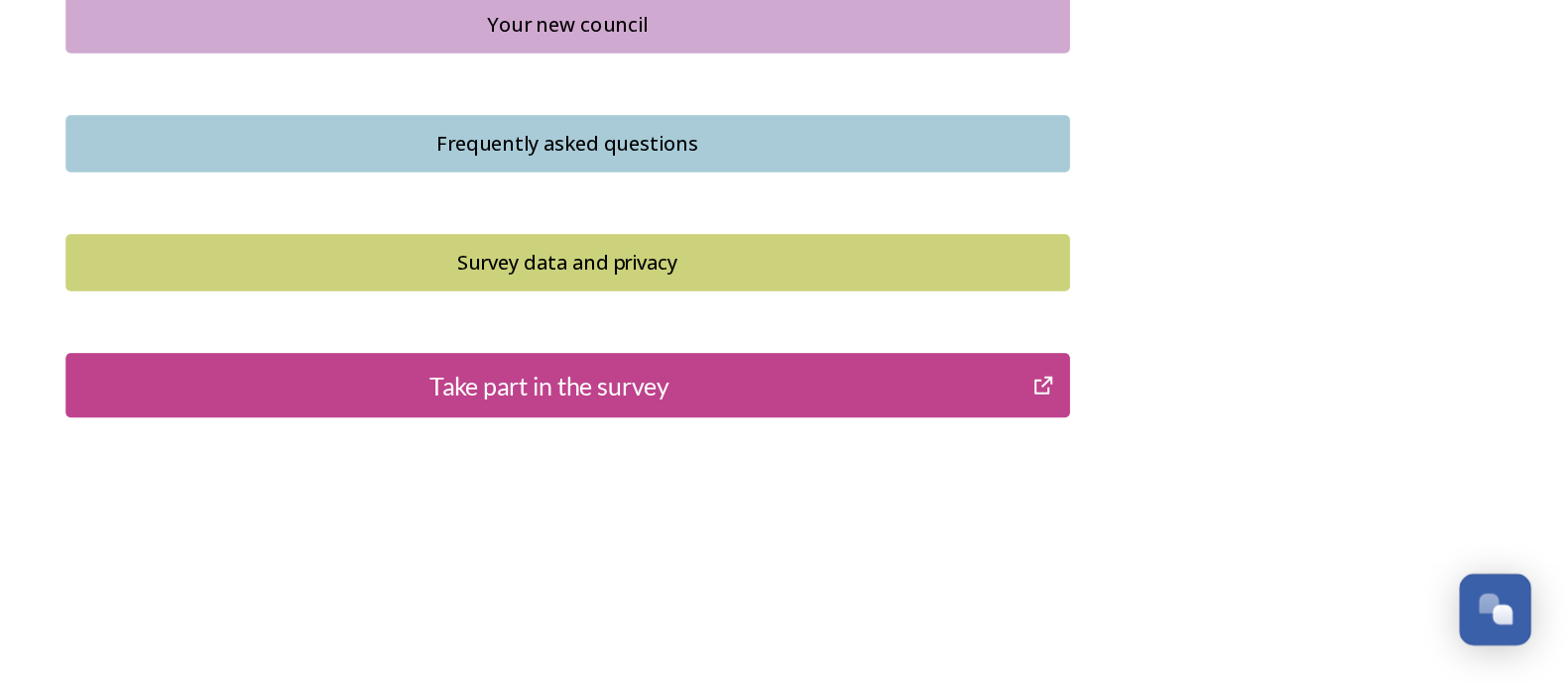 scroll, scrollTop: 1447, scrollLeft: 0, axis: vertical 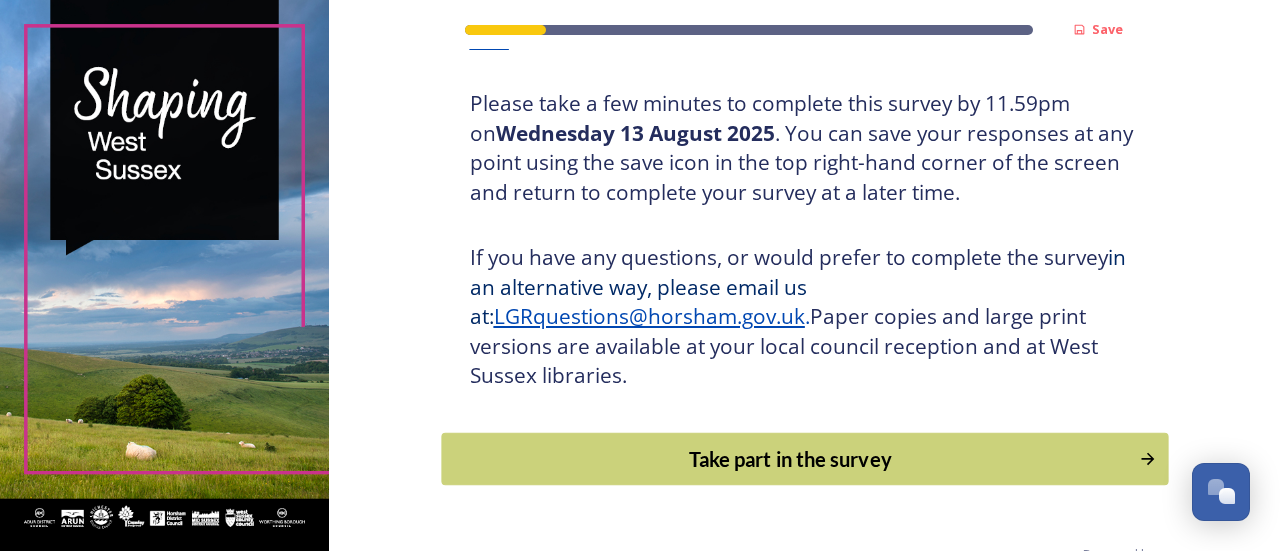 click on "Take part in the survey" at bounding box center (790, 459) 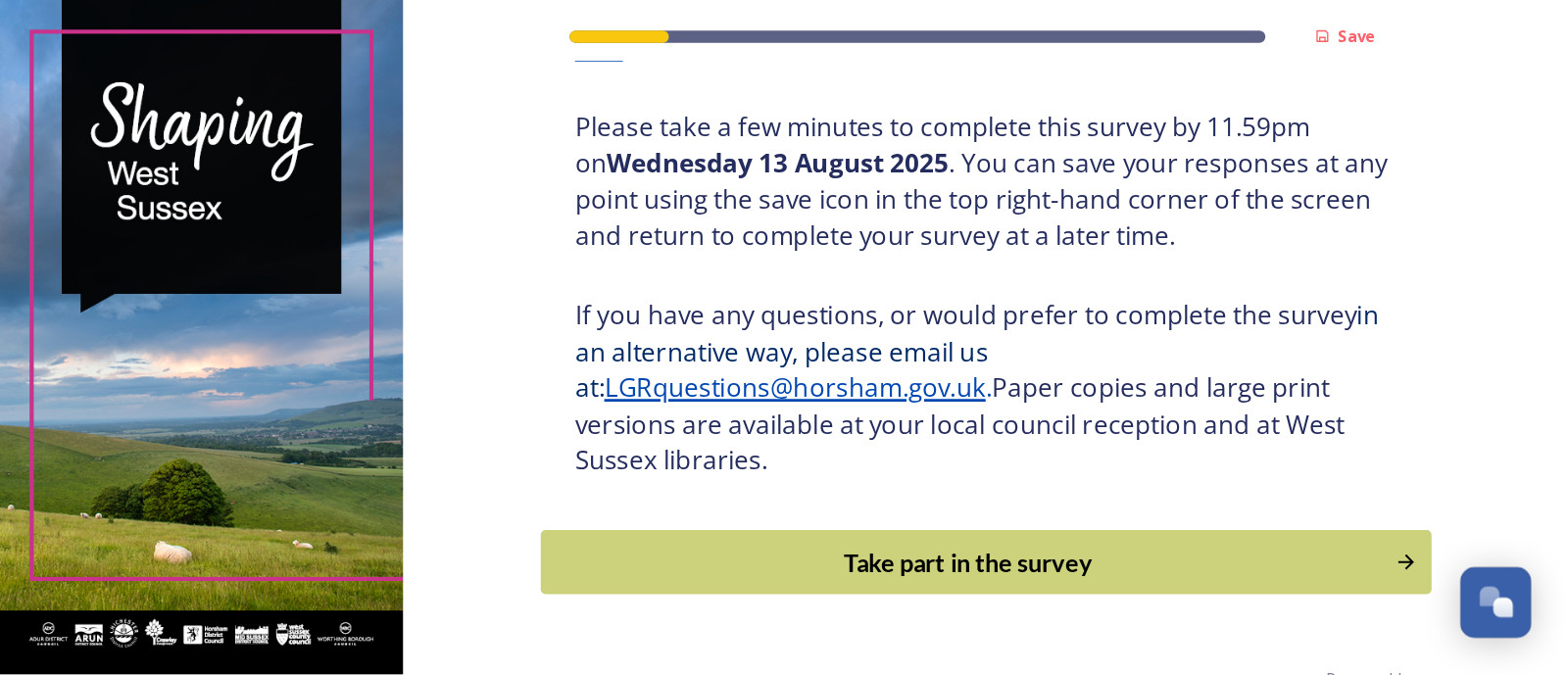 scroll, scrollTop: 0, scrollLeft: 0, axis: both 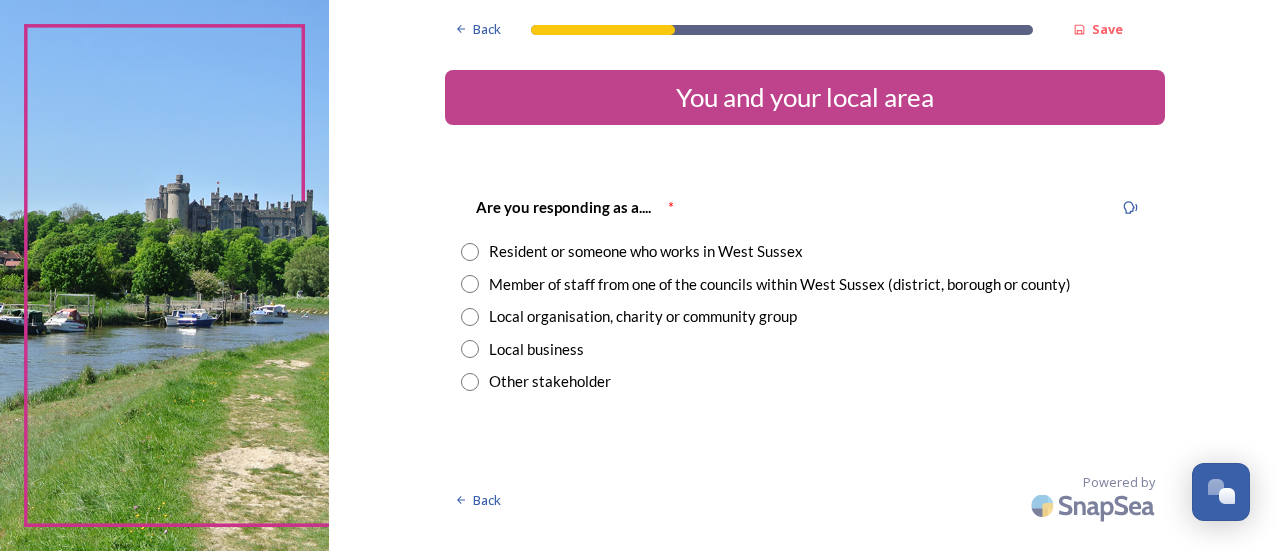 click at bounding box center [470, 252] 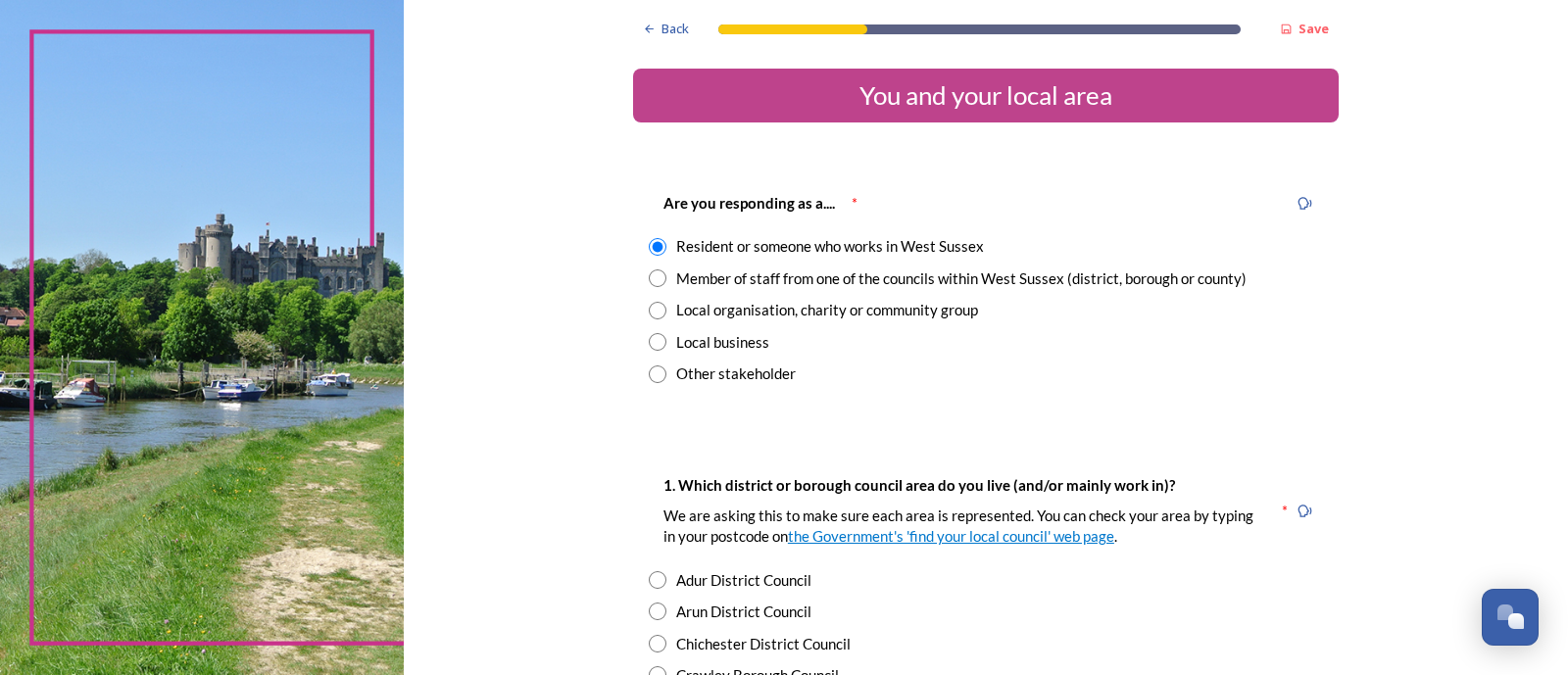 drag, startPoint x: 1216, startPoint y: 0, endPoint x: 962, endPoint y: 404, distance: 477.2127 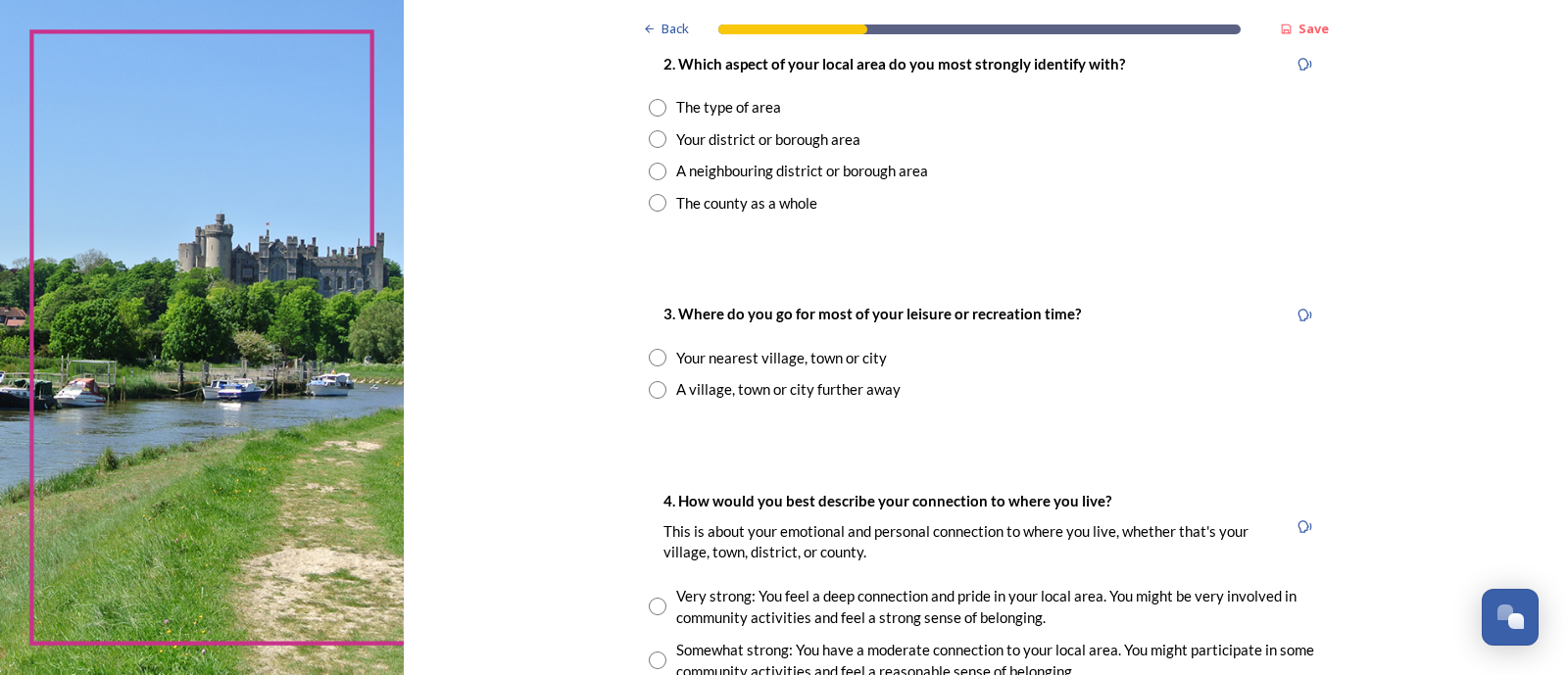 scroll, scrollTop: 821, scrollLeft: 0, axis: vertical 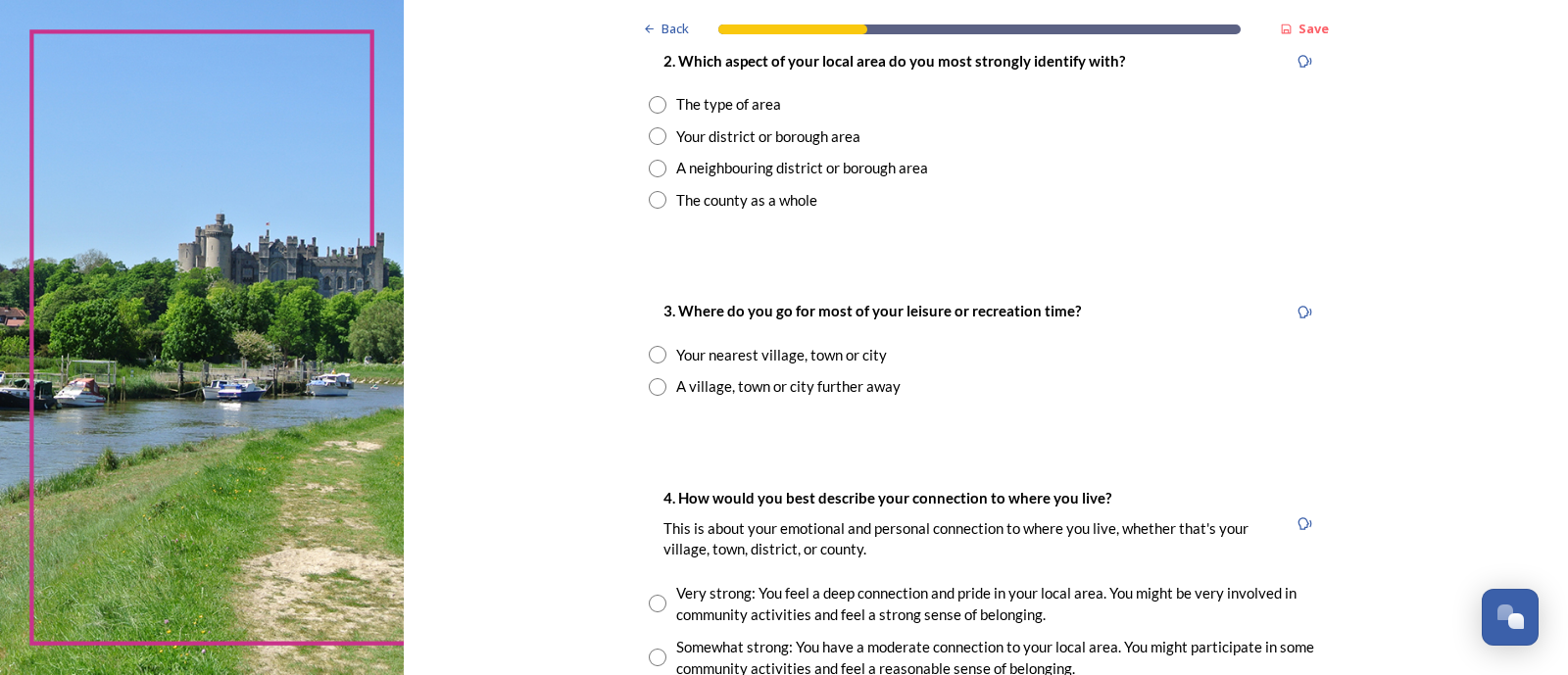 click at bounding box center (658, 105) 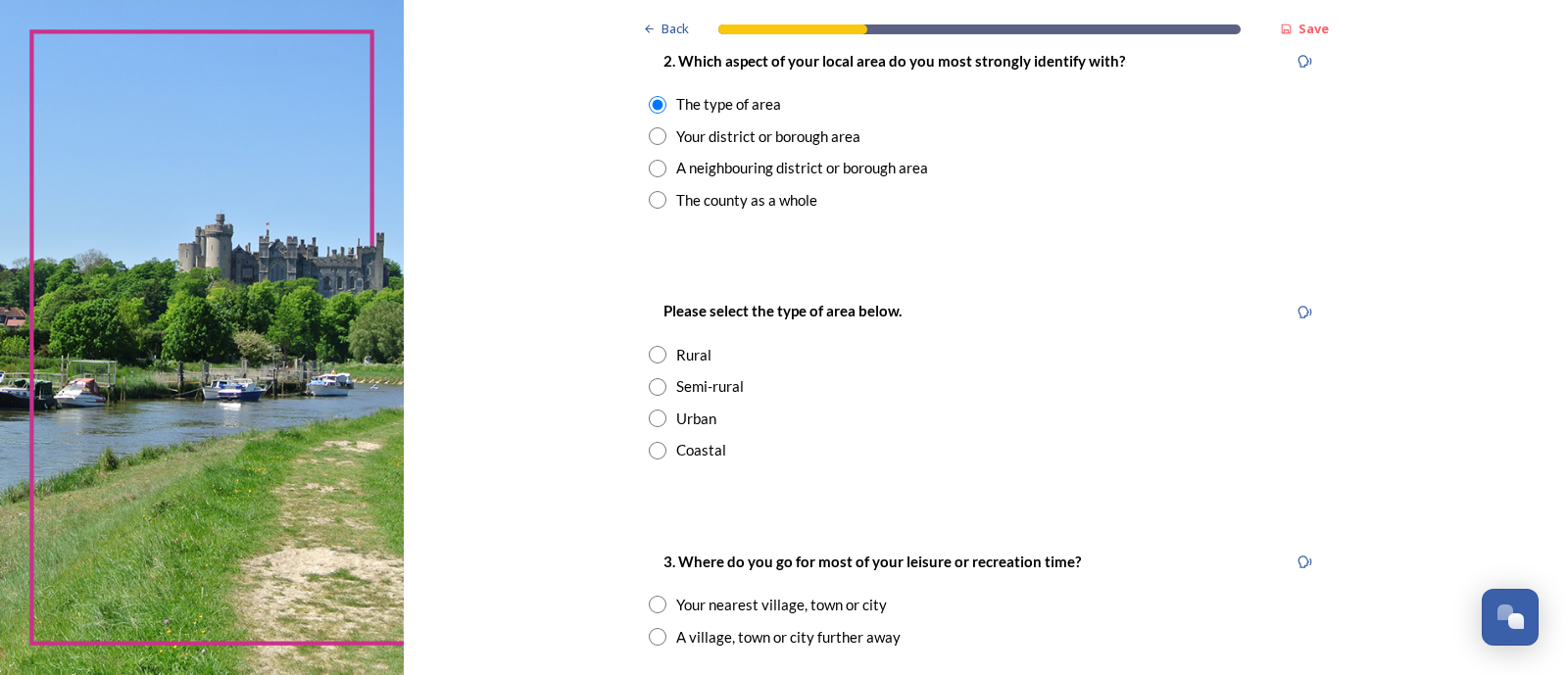 click at bounding box center (658, 451) 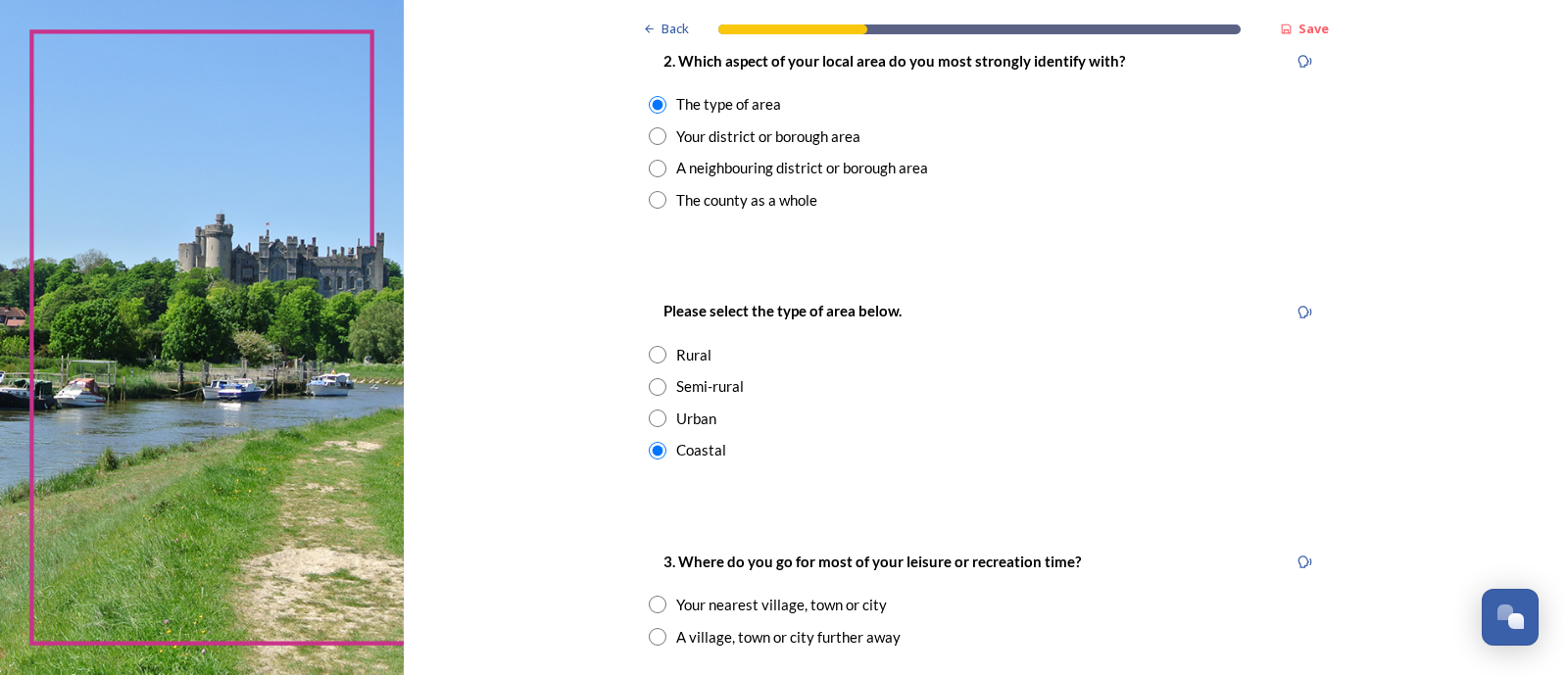 click at bounding box center (658, 604) 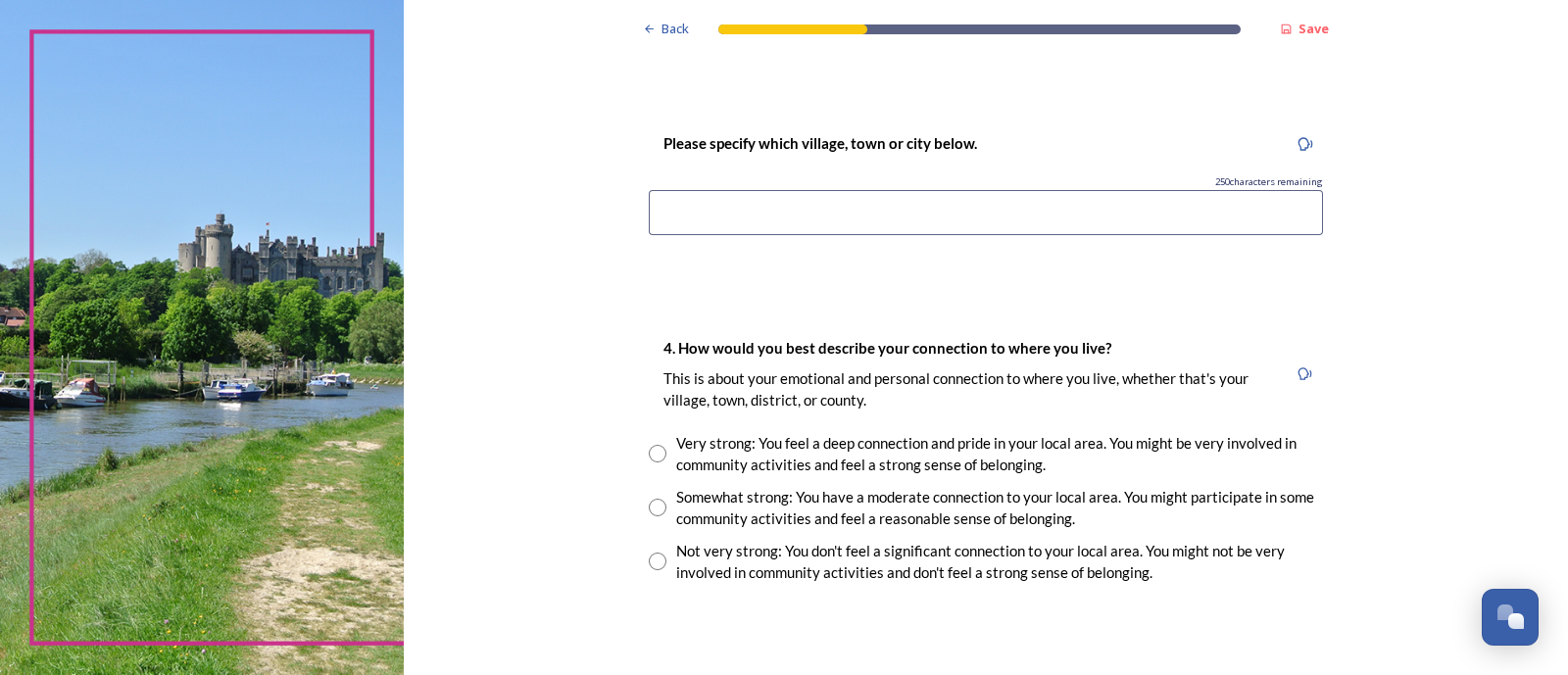 scroll, scrollTop: 1458, scrollLeft: 0, axis: vertical 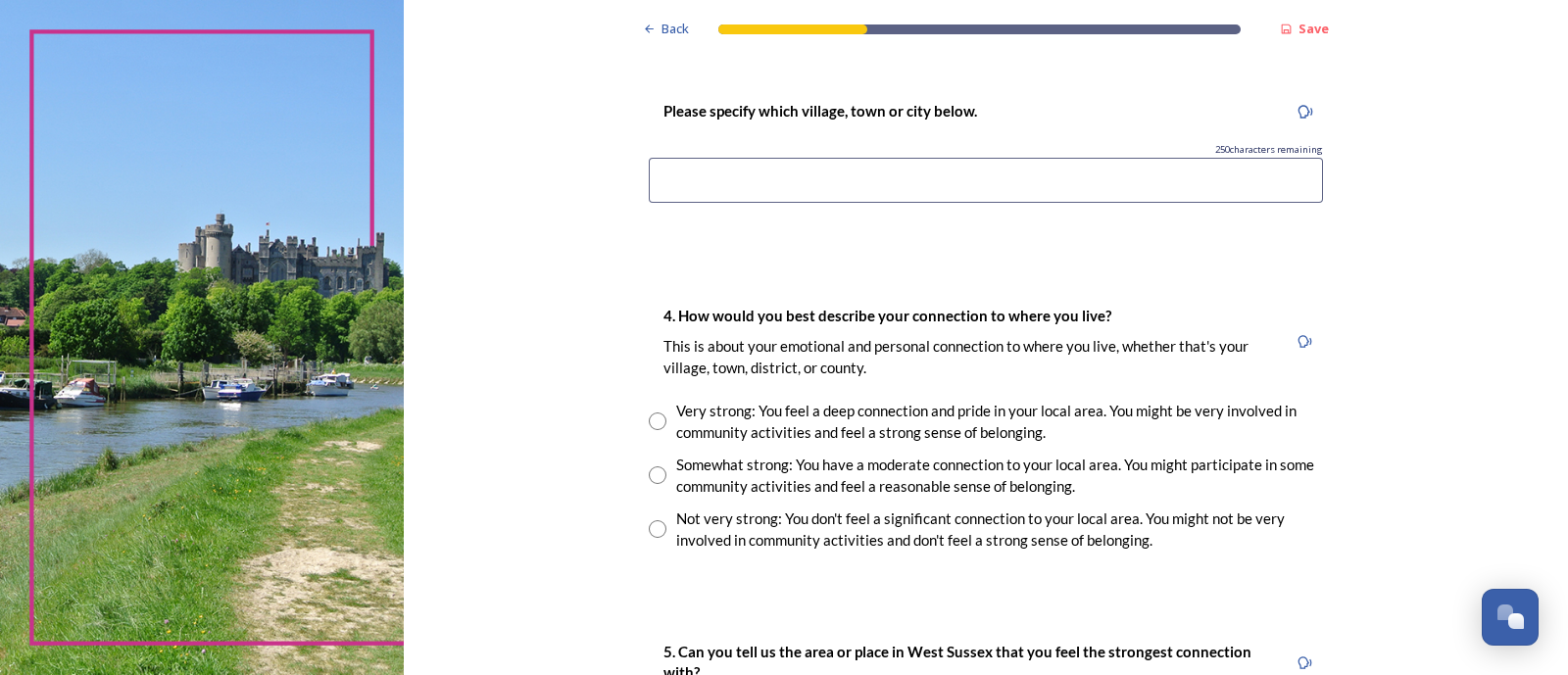 click at bounding box center [986, 180] 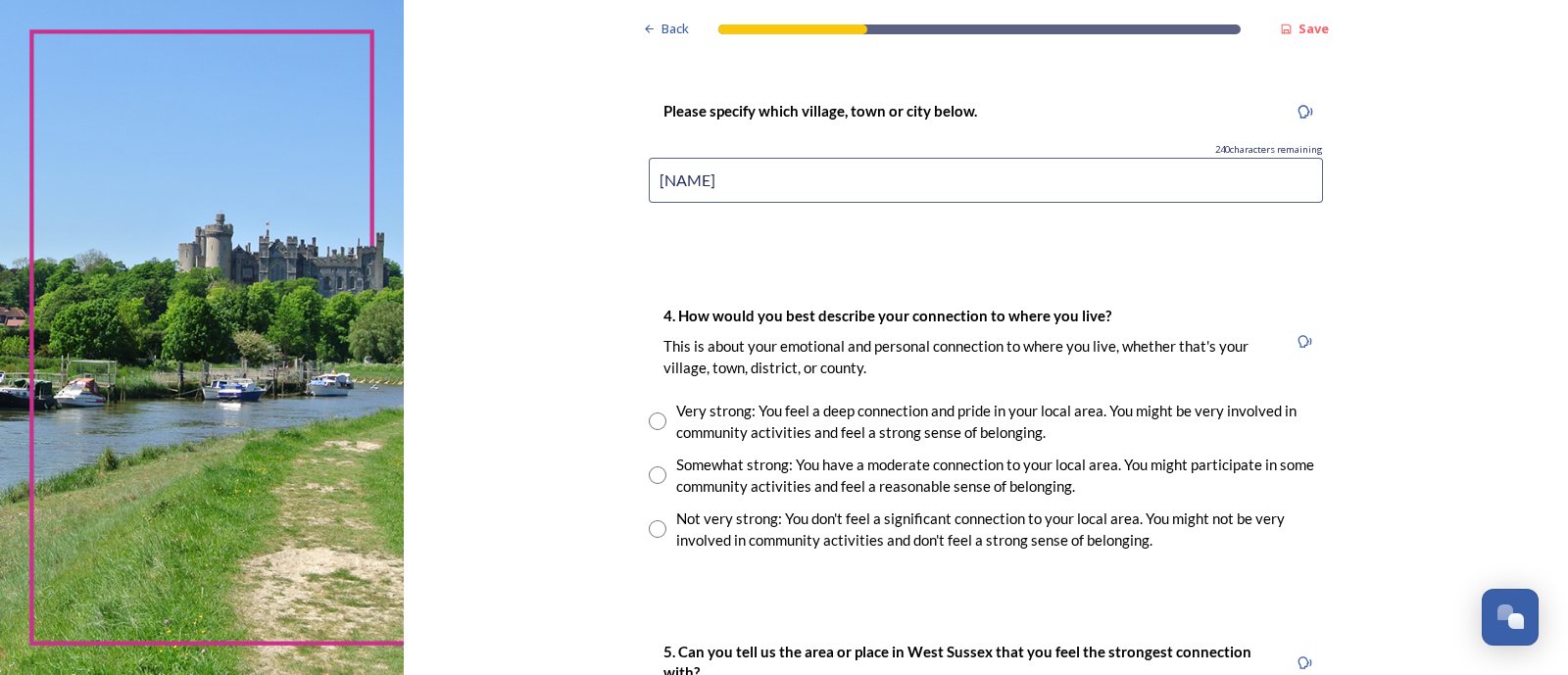 type on "[NAME]" 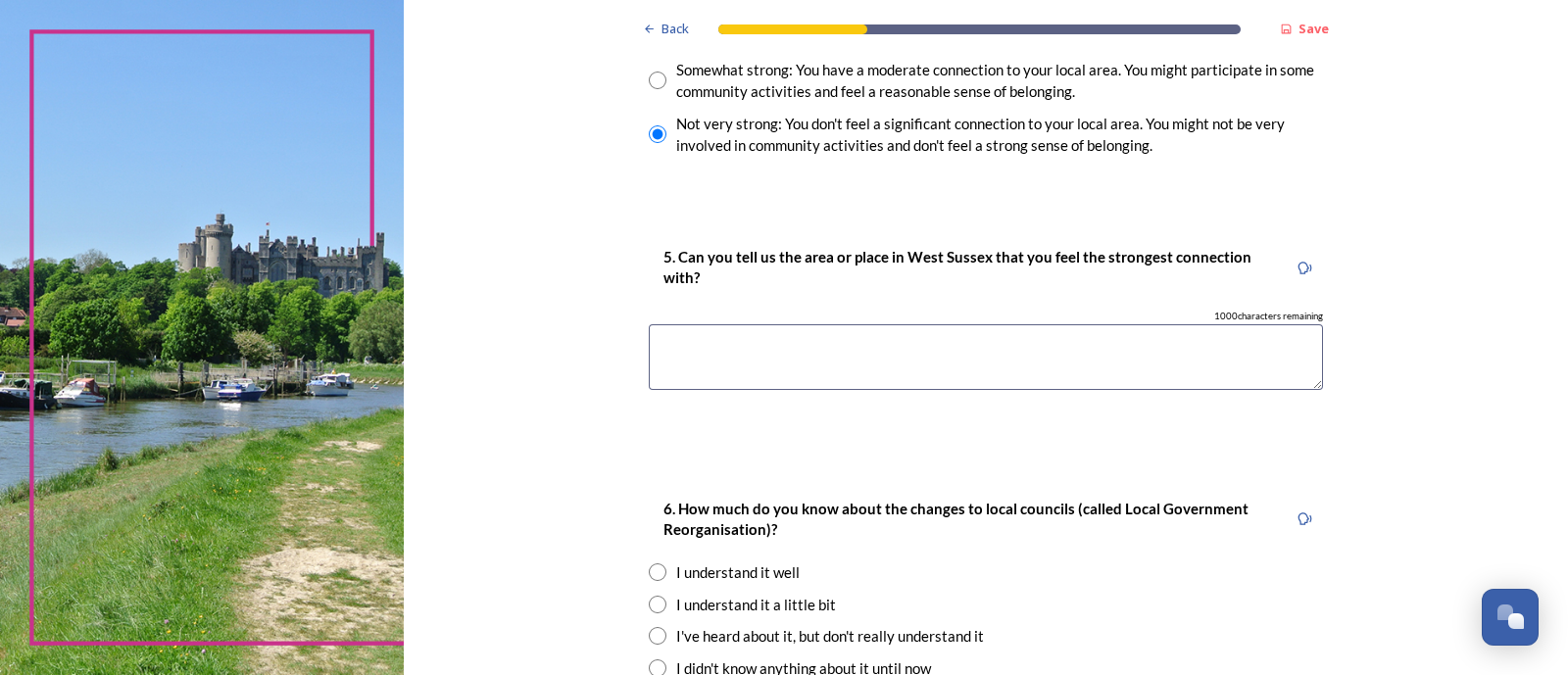scroll, scrollTop: 1899, scrollLeft: 0, axis: vertical 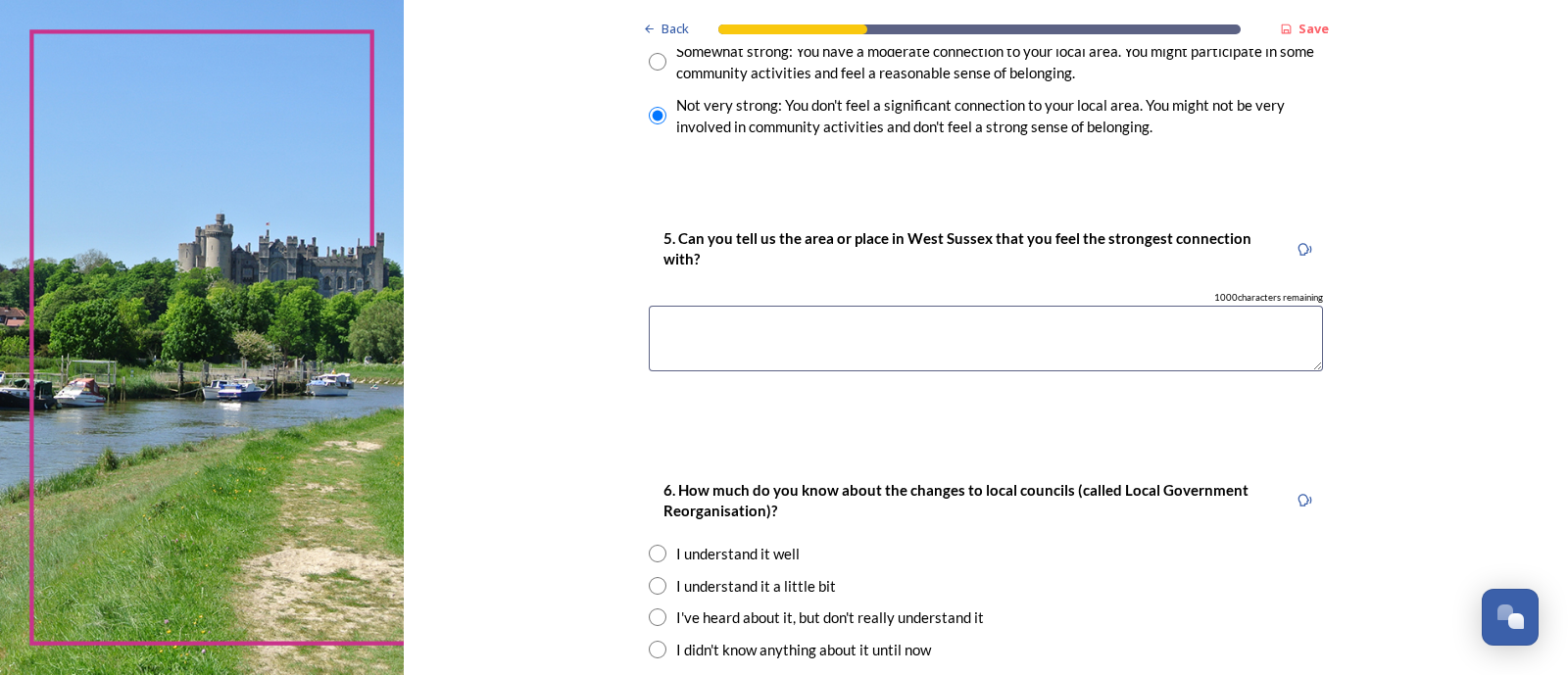 click at bounding box center [986, 338] 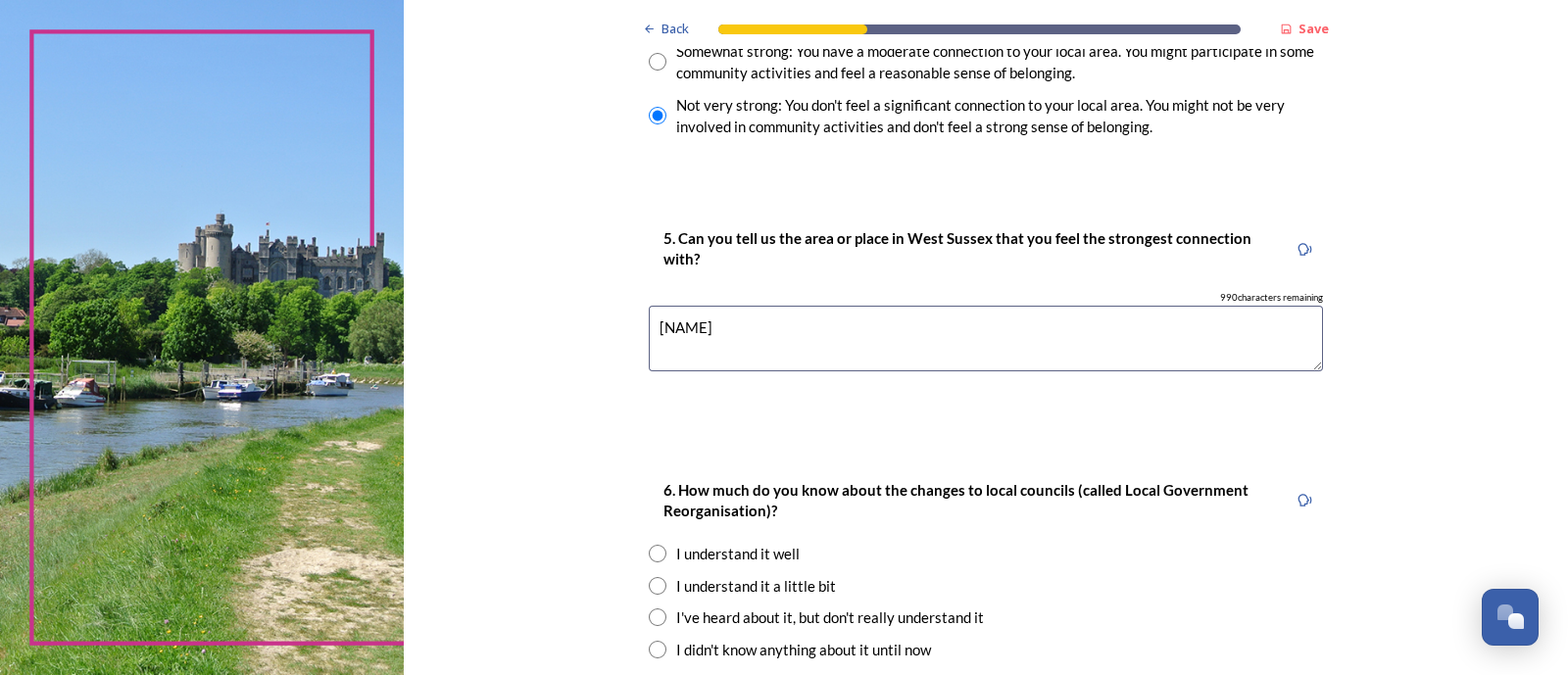 type on "[NAME]" 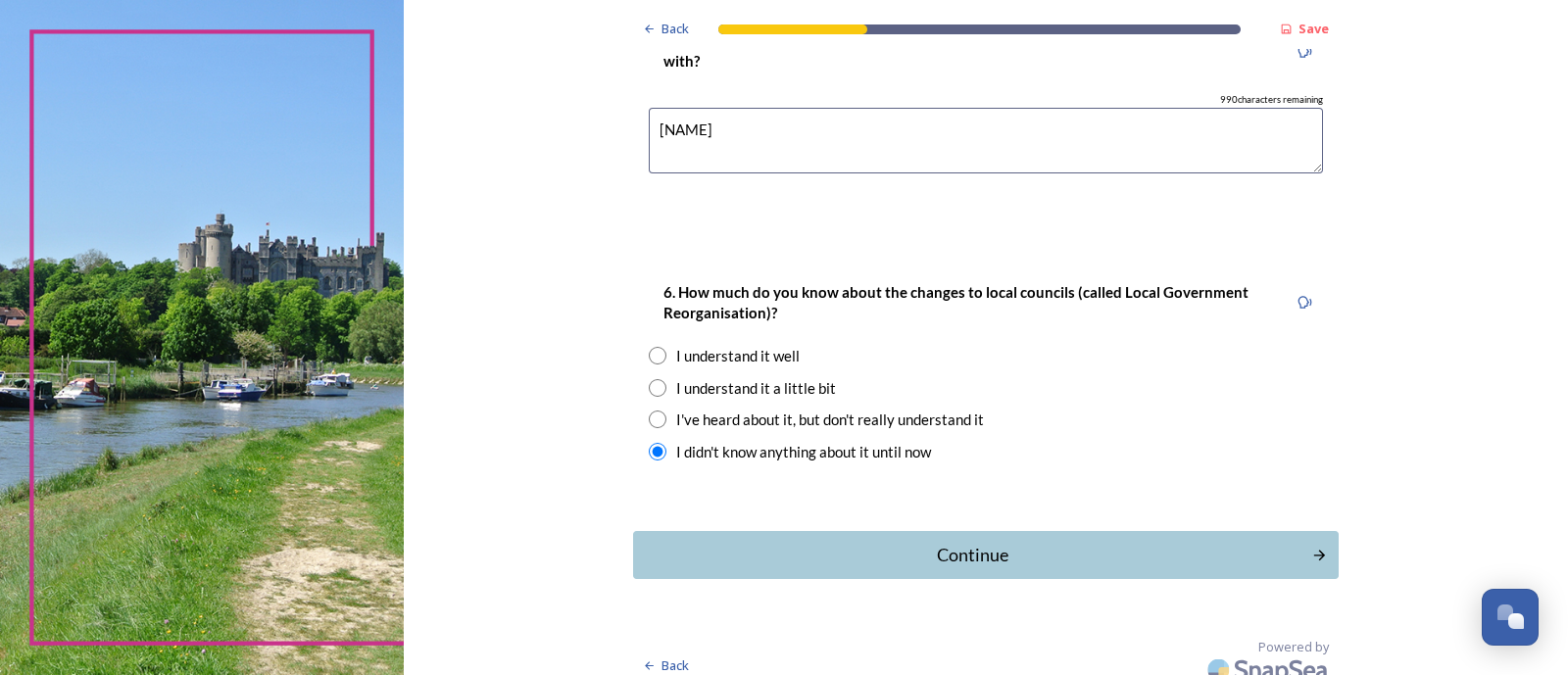 scroll, scrollTop: 2086, scrollLeft: 0, axis: vertical 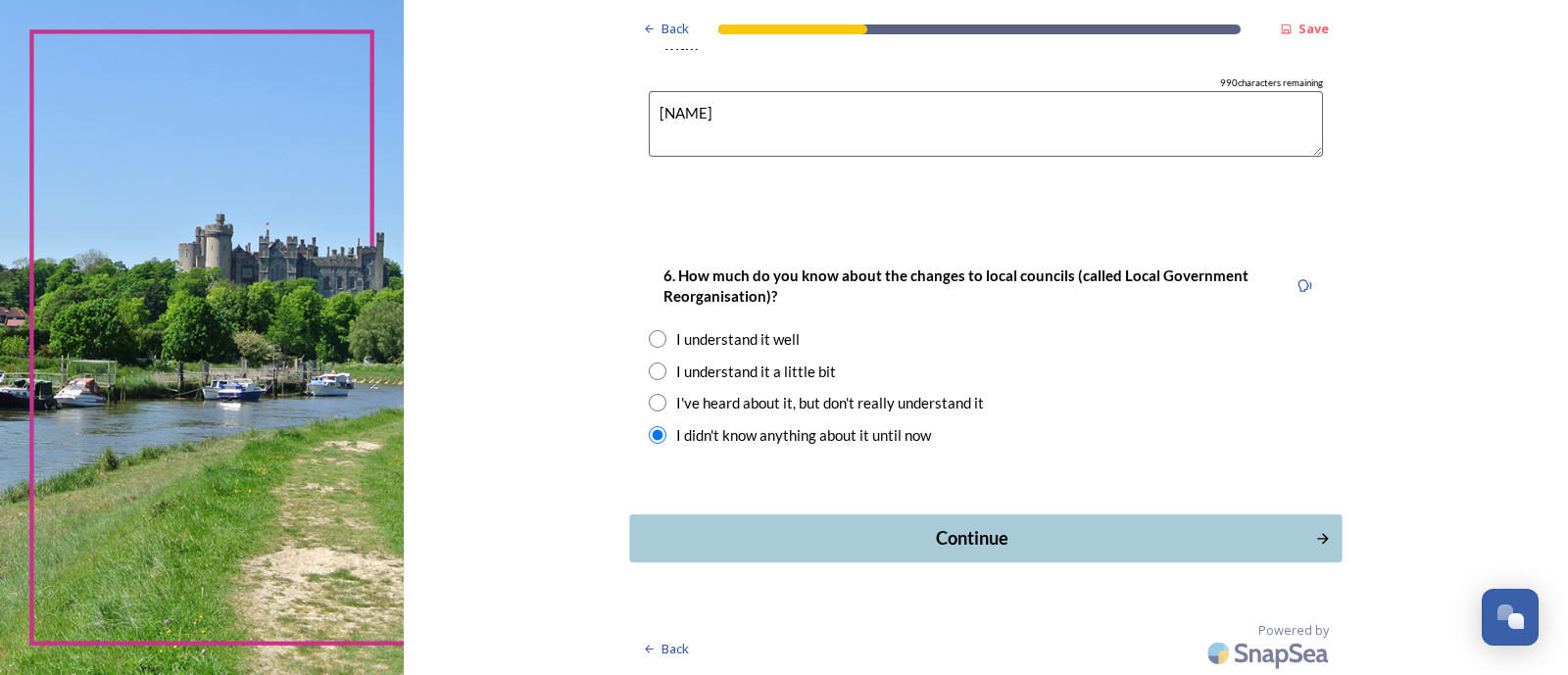 click on "Continue" at bounding box center (971, 538) 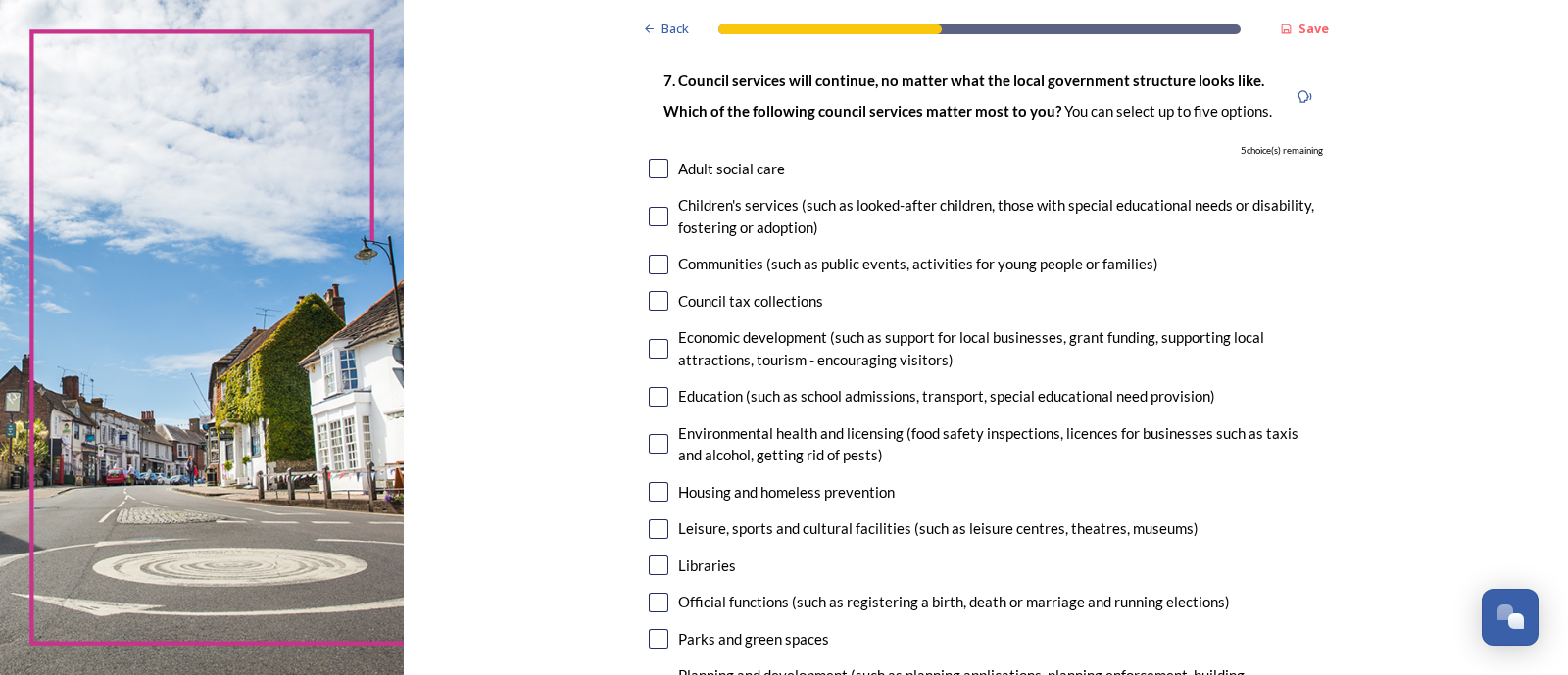 scroll, scrollTop: 129, scrollLeft: 0, axis: vertical 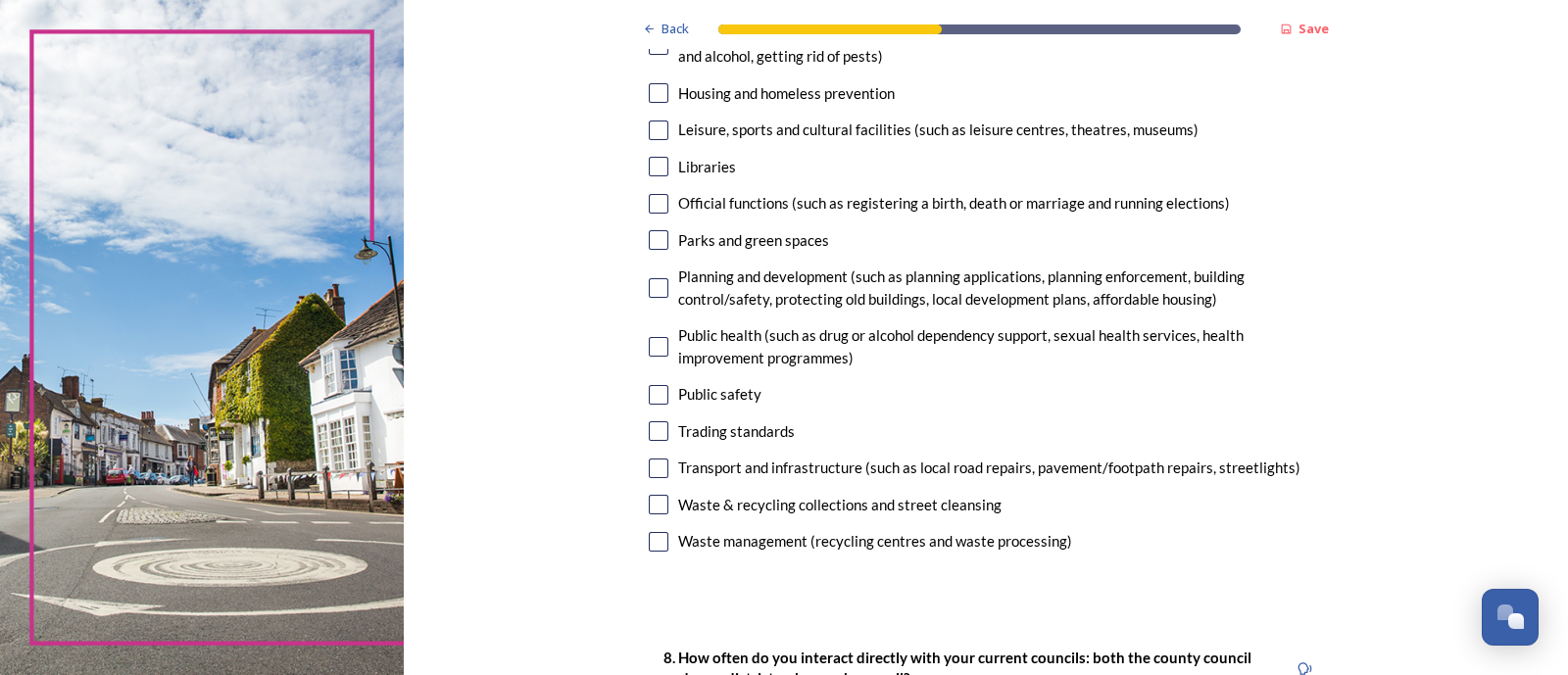 click at bounding box center [659, 240] 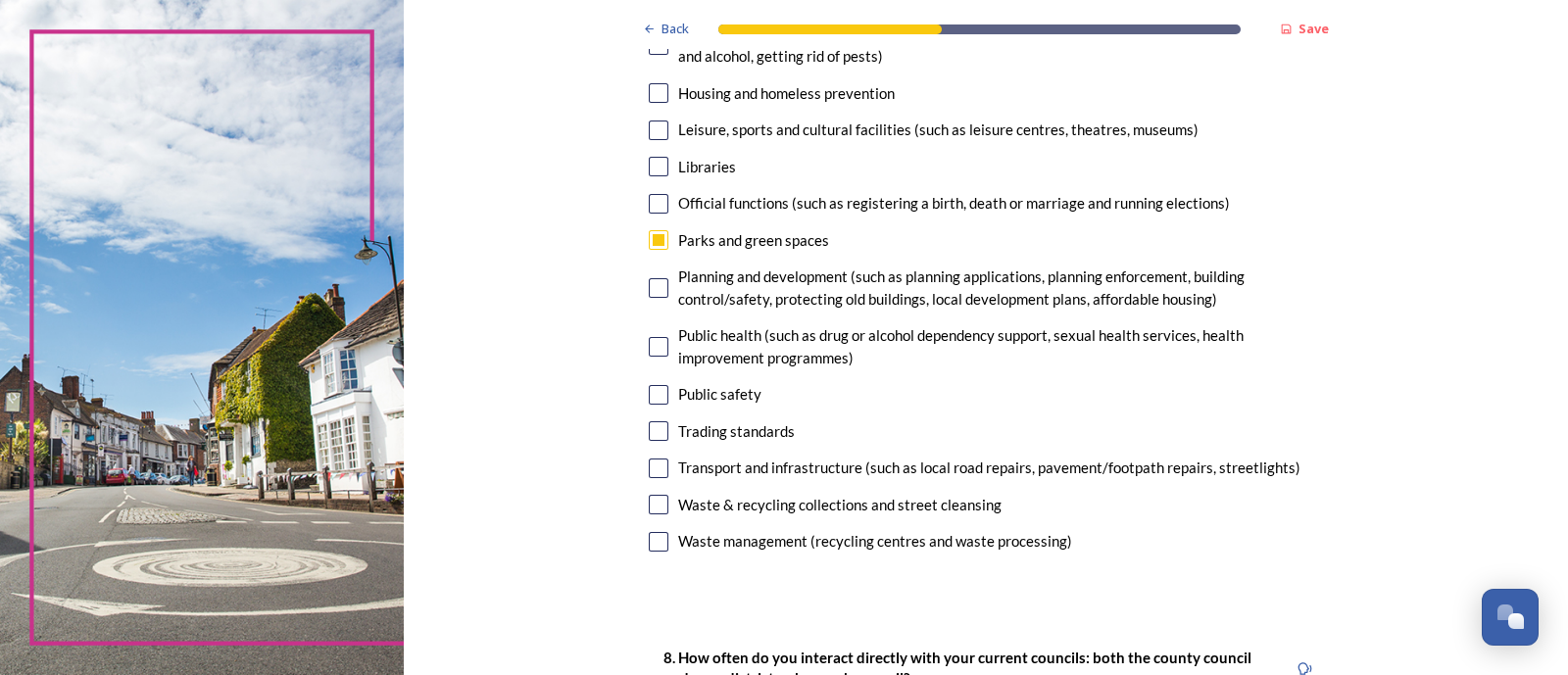click at bounding box center [659, 288] 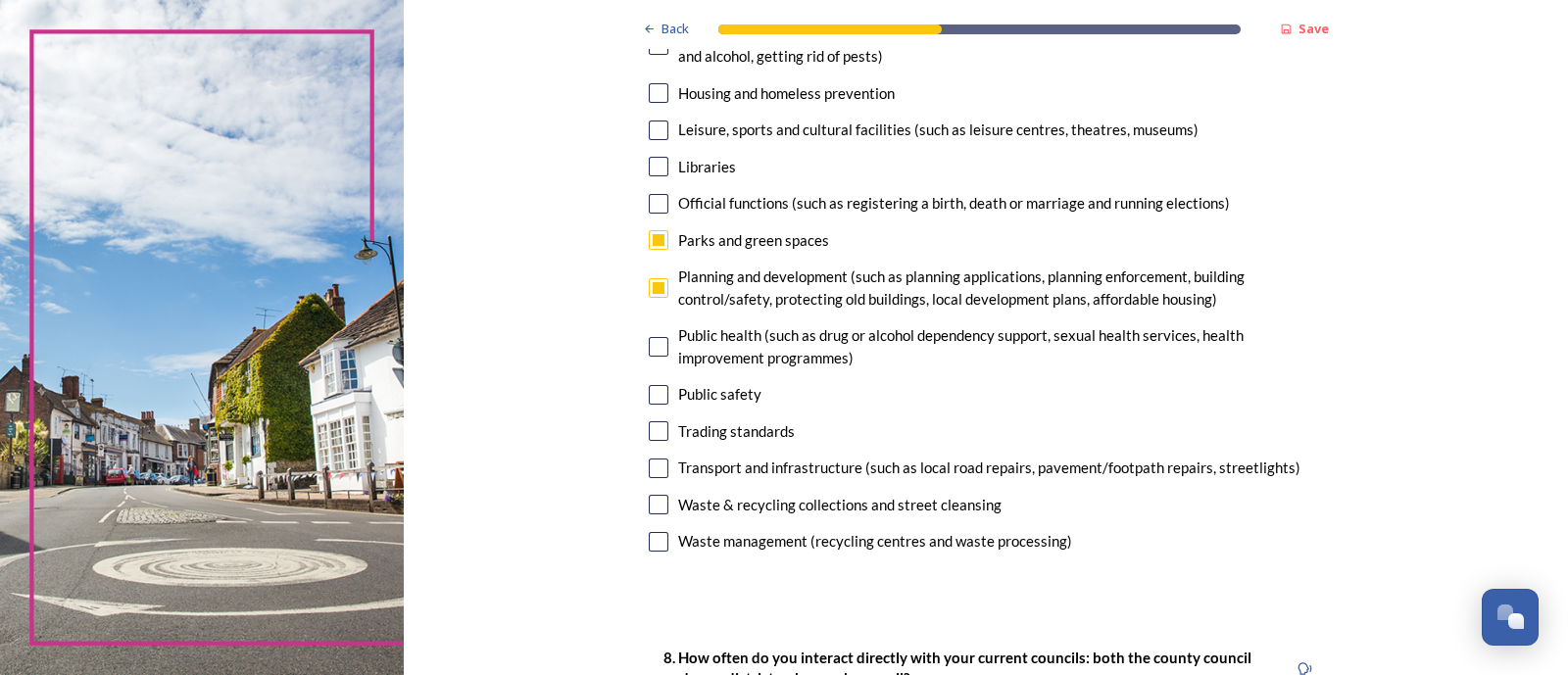 click at bounding box center (659, 468) 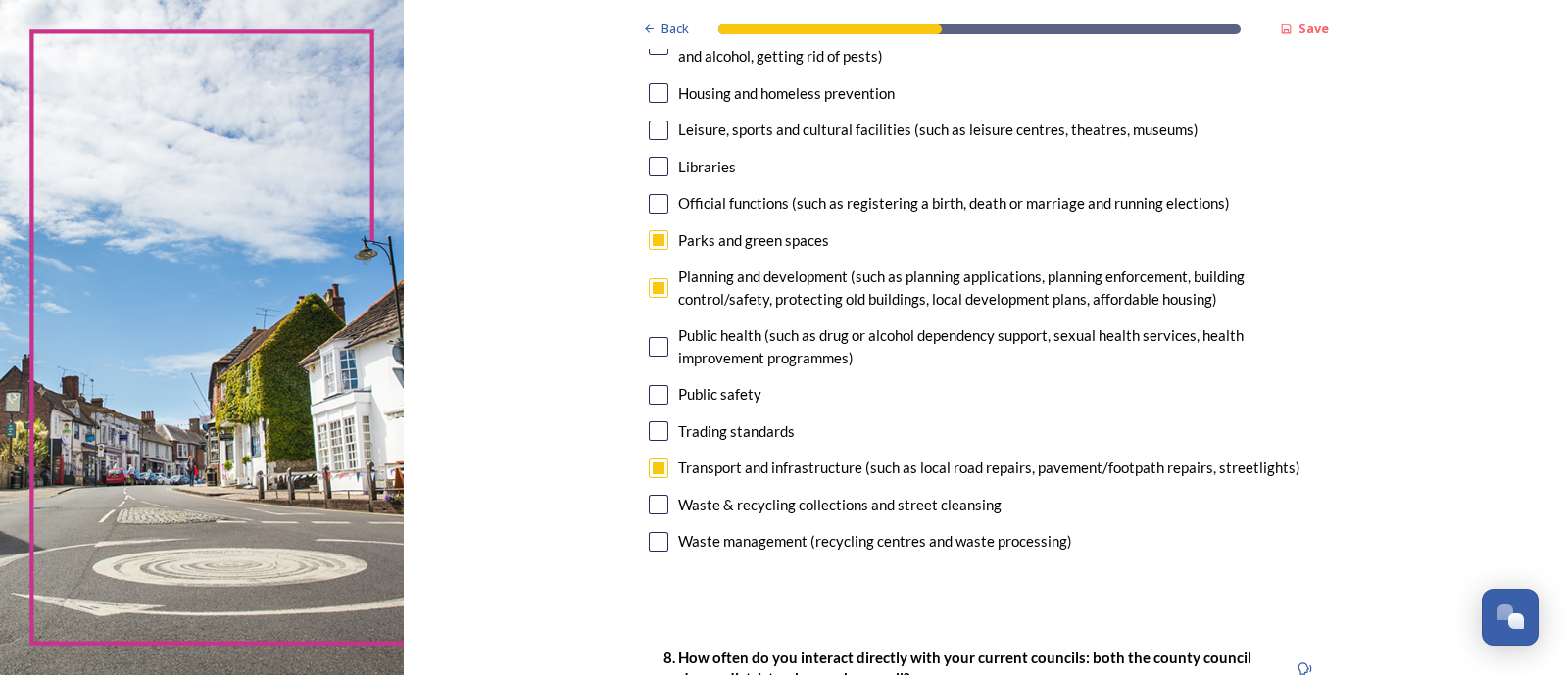 click at bounding box center (659, 395) 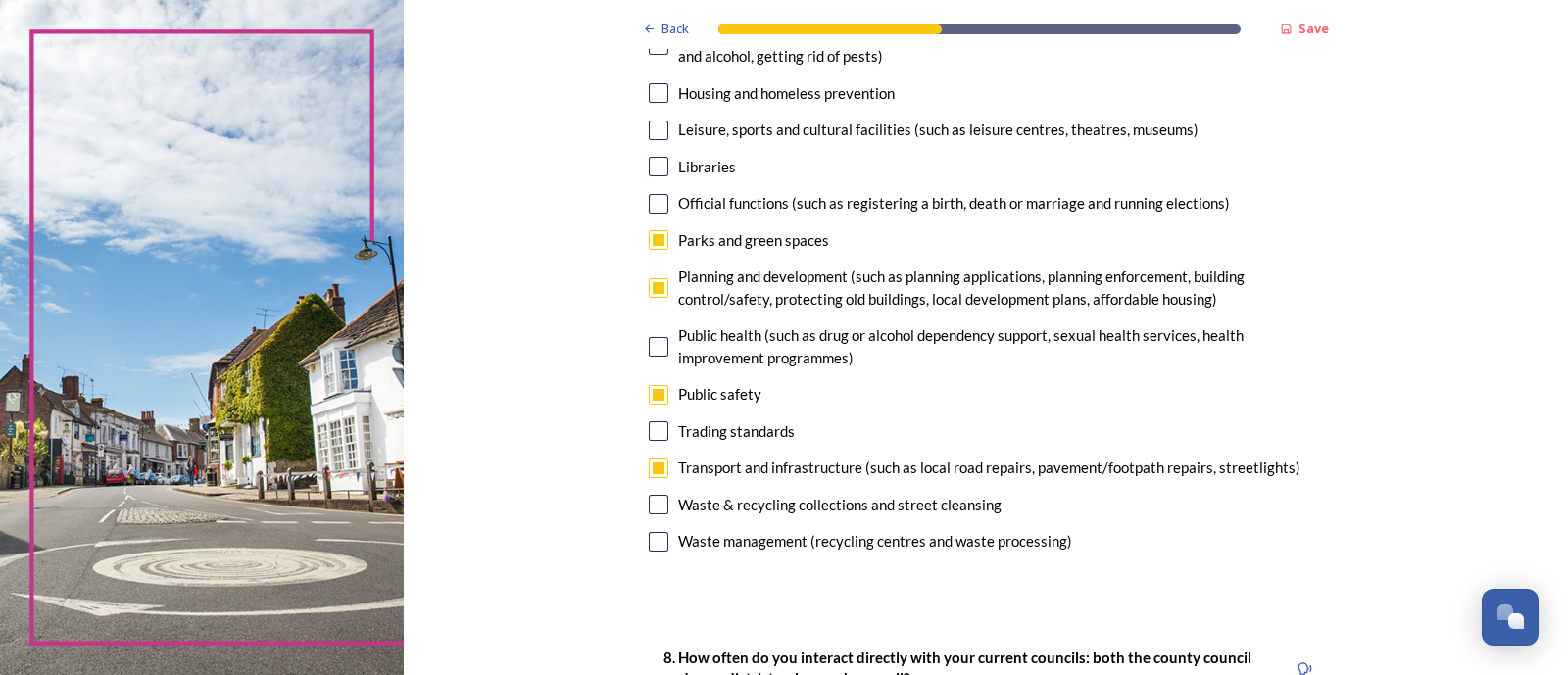 click at bounding box center [659, 542] 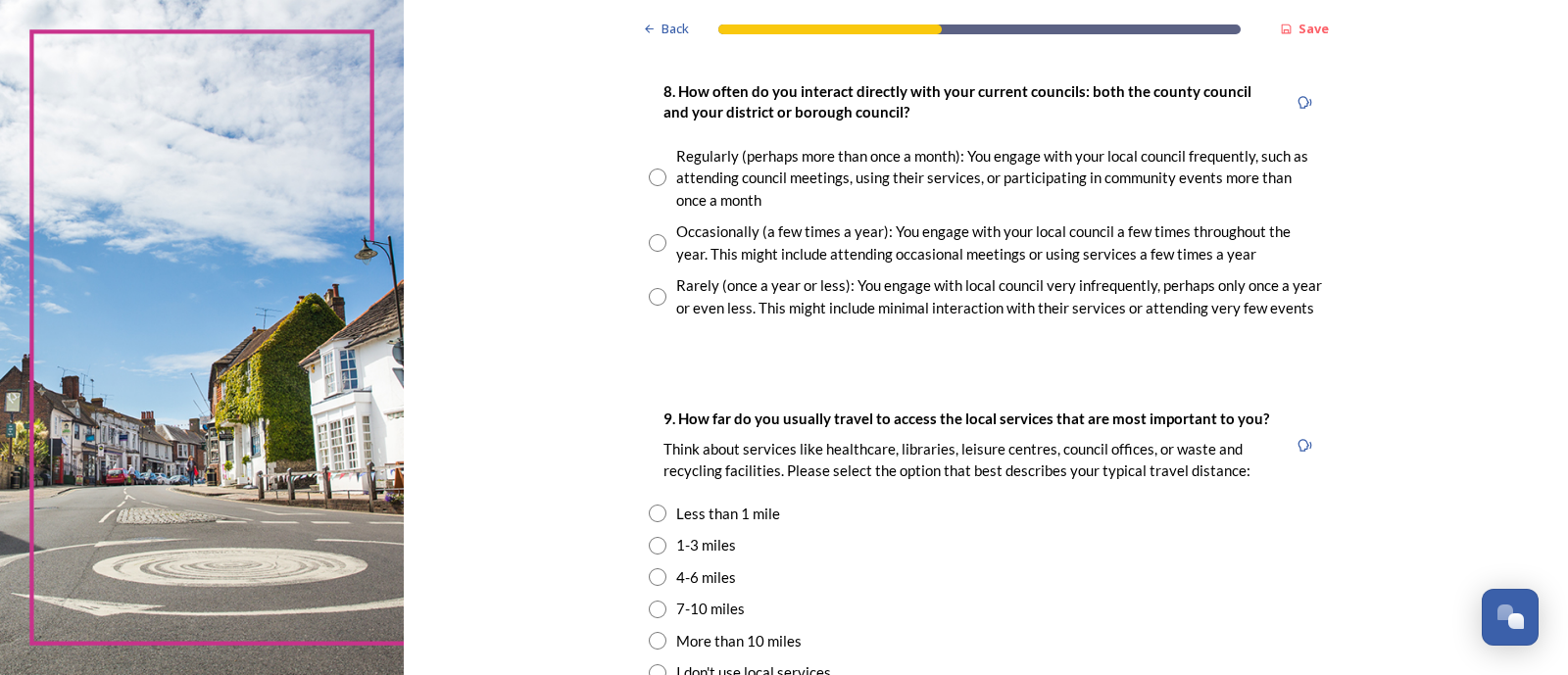 scroll, scrollTop: 1113, scrollLeft: 0, axis: vertical 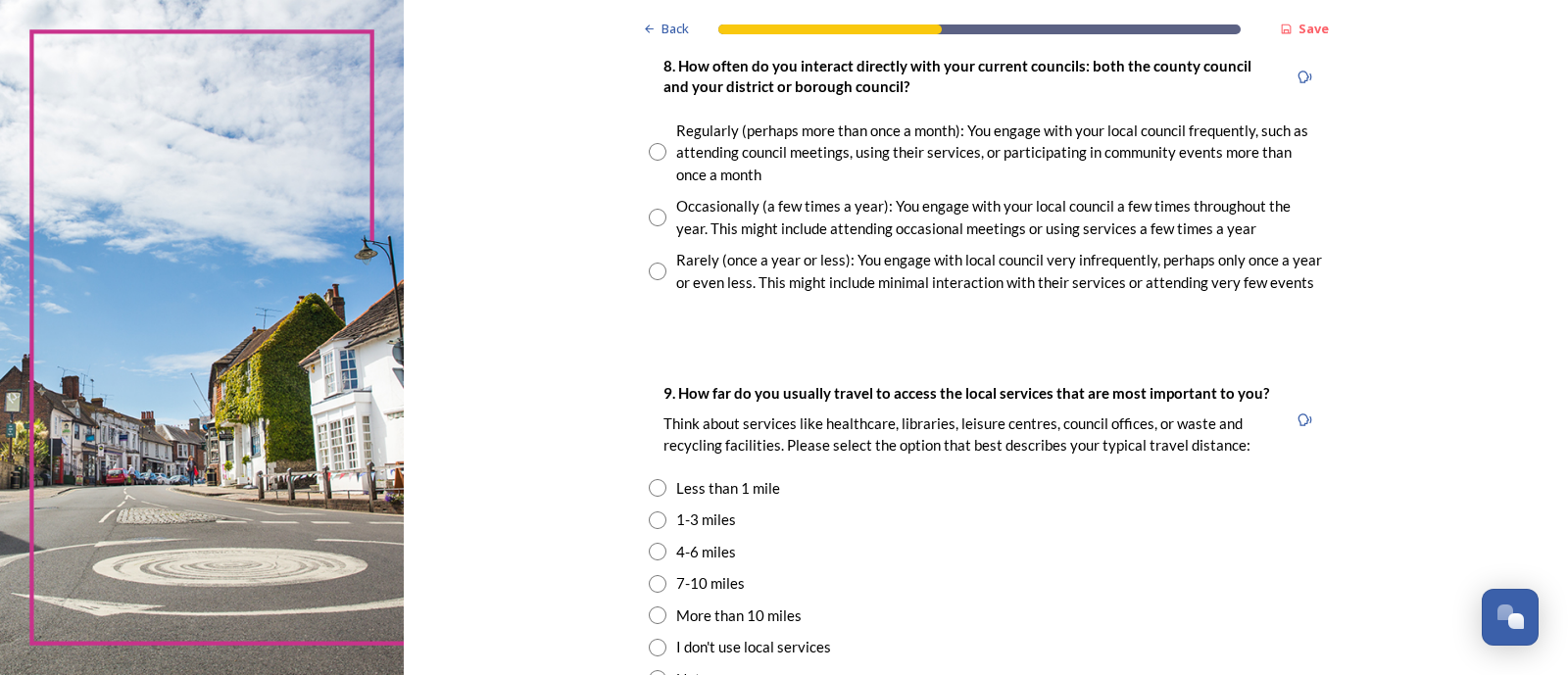 click at bounding box center (658, 271) 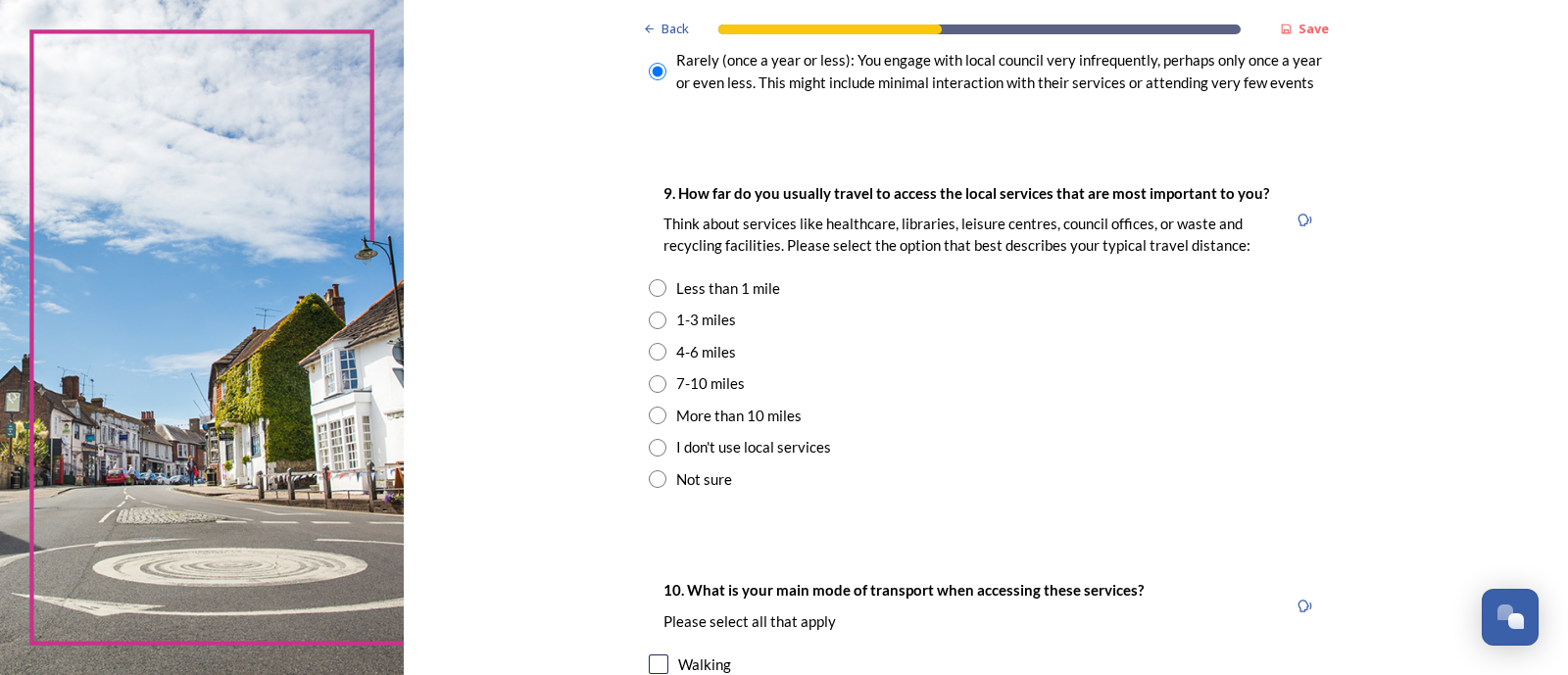 scroll, scrollTop: 1320, scrollLeft: 0, axis: vertical 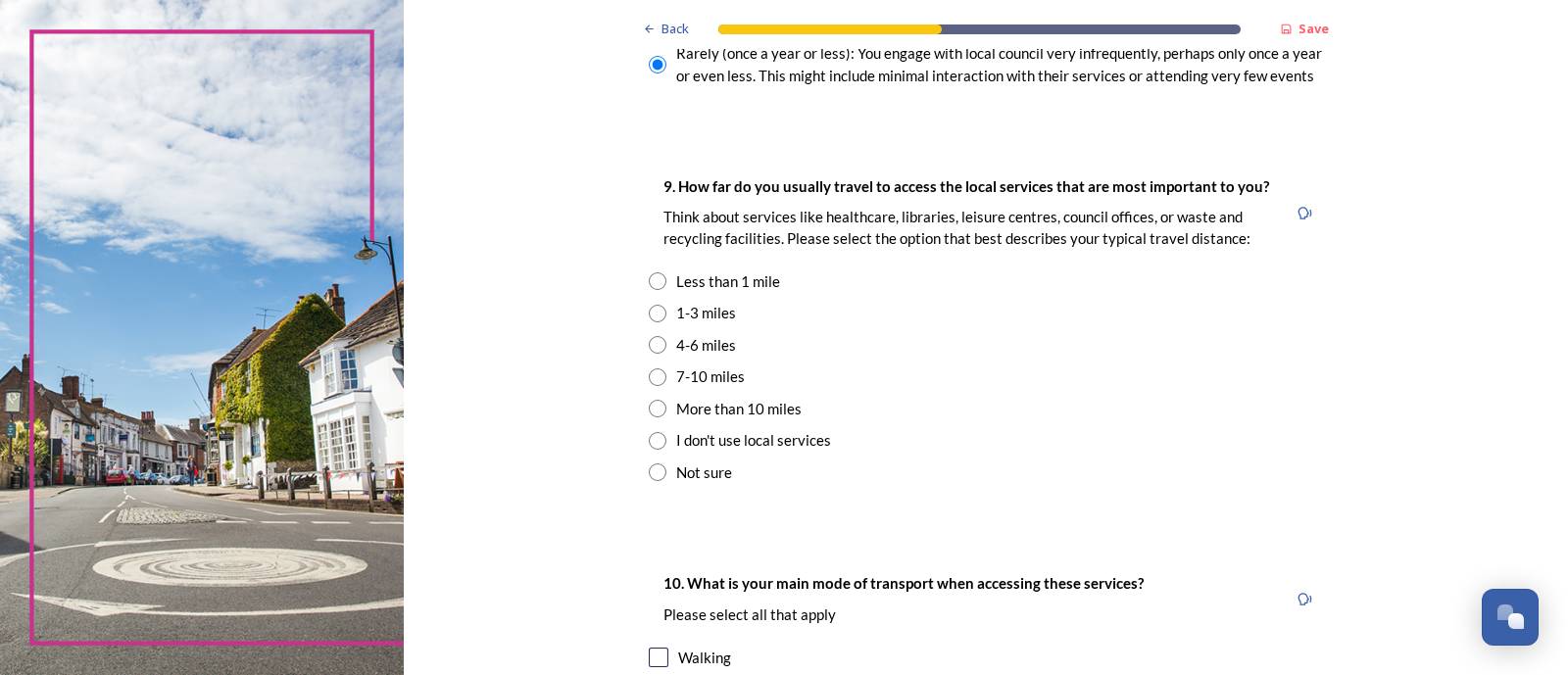 click at bounding box center [658, 313] 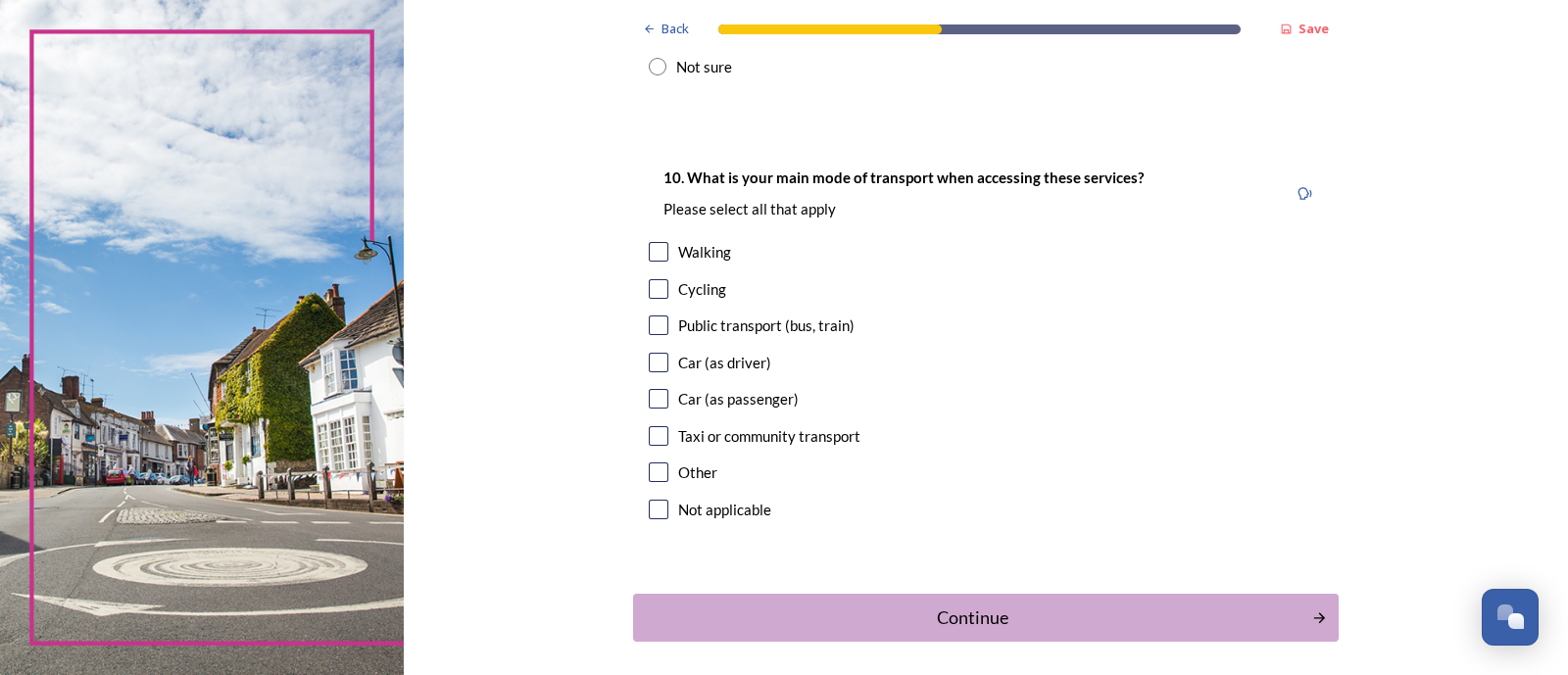 scroll, scrollTop: 1732, scrollLeft: 0, axis: vertical 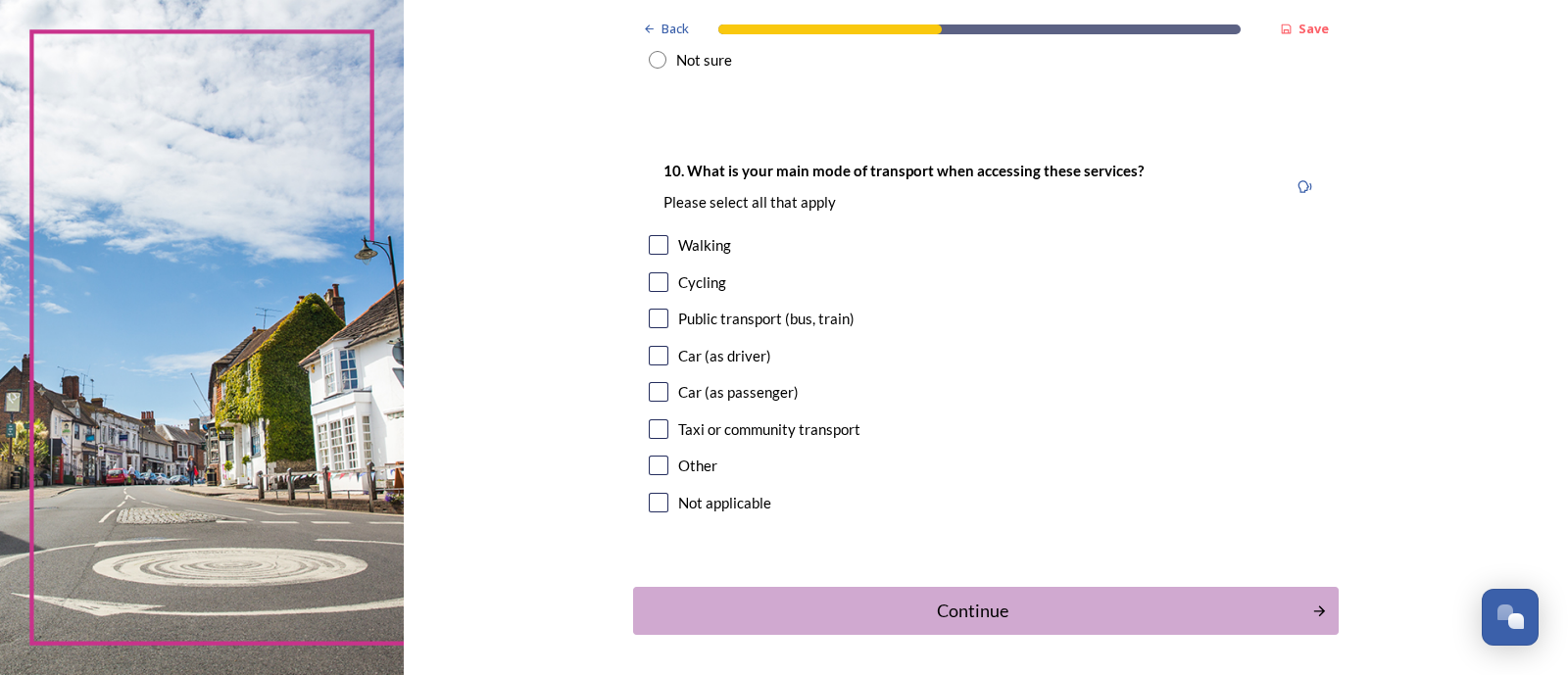 click at bounding box center (659, 245) 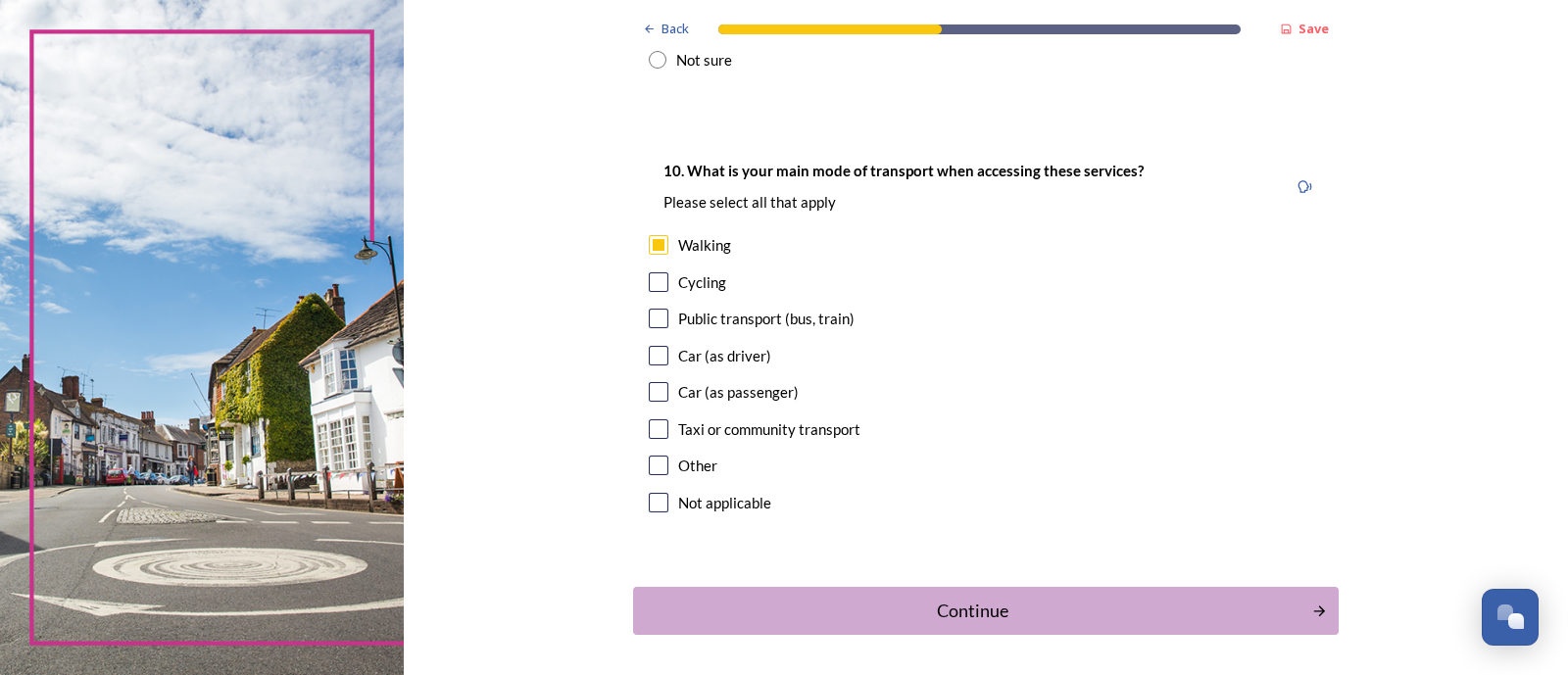 click at bounding box center [659, 356] 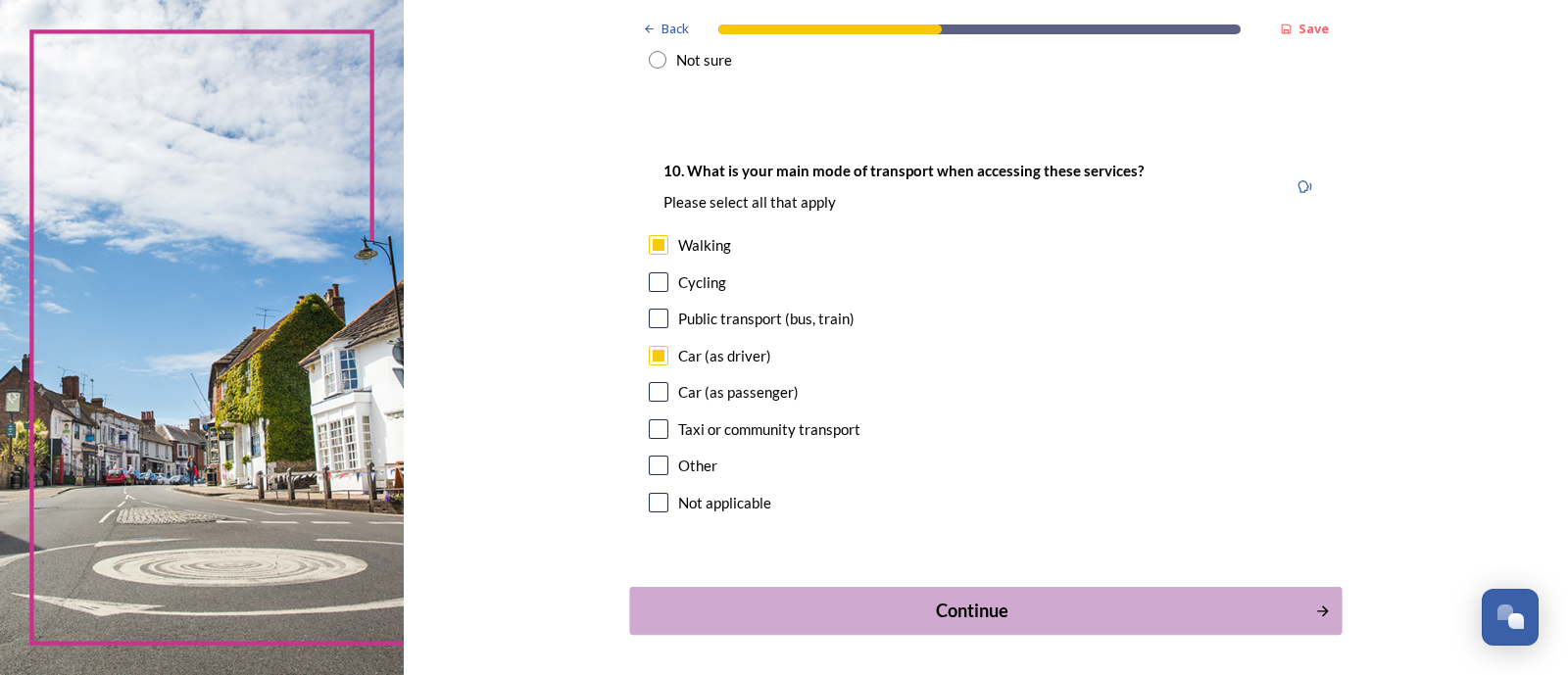 click on "Continue" at bounding box center [971, 610] 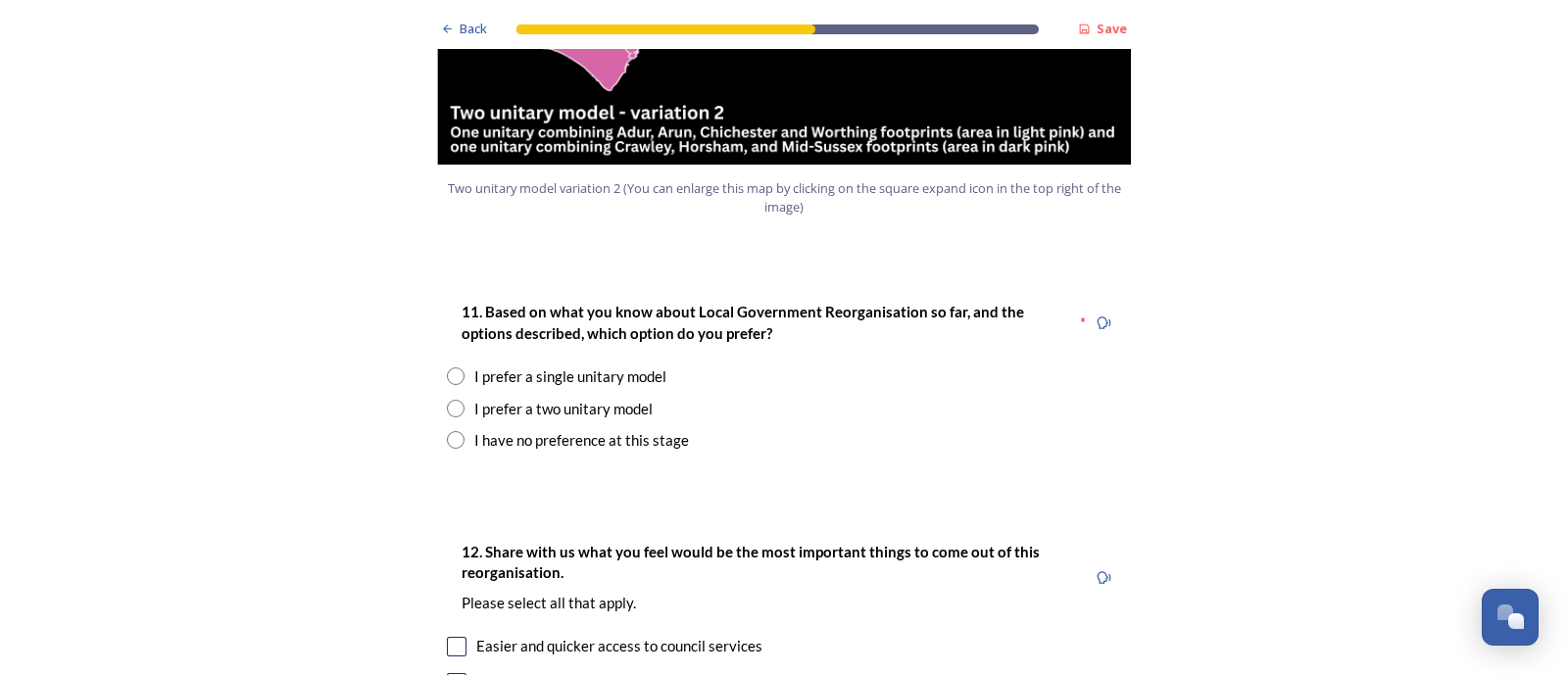 scroll, scrollTop: 2400, scrollLeft: 0, axis: vertical 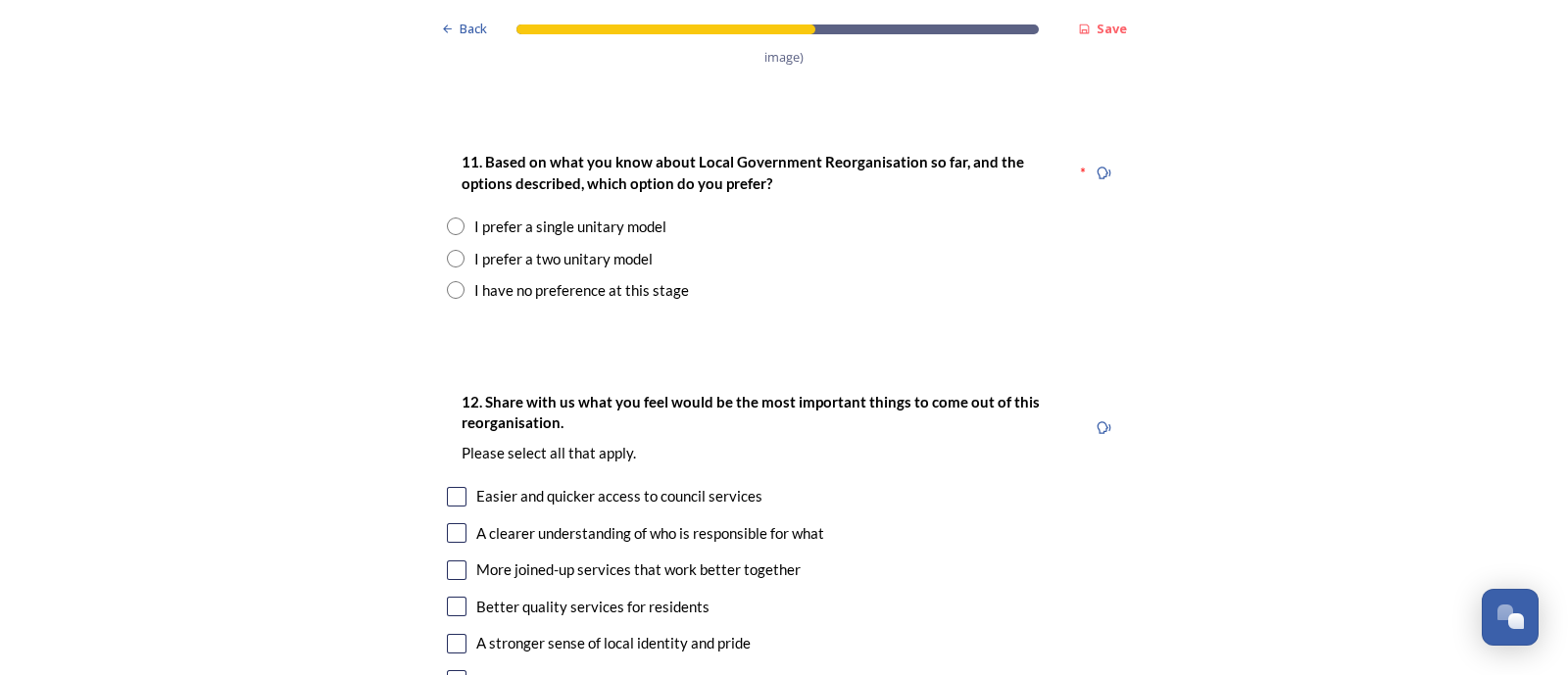click at bounding box center (456, 290) 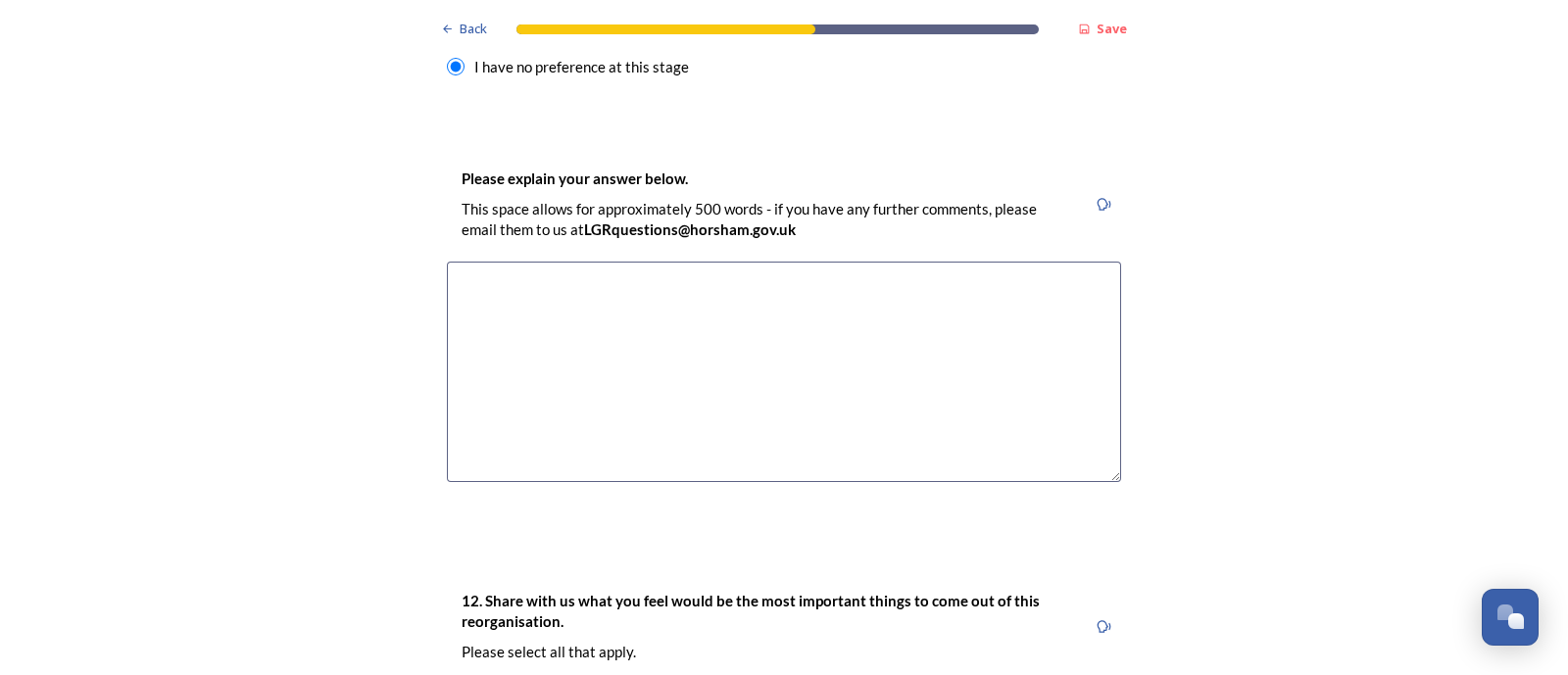 scroll, scrollTop: 2890, scrollLeft: 0, axis: vertical 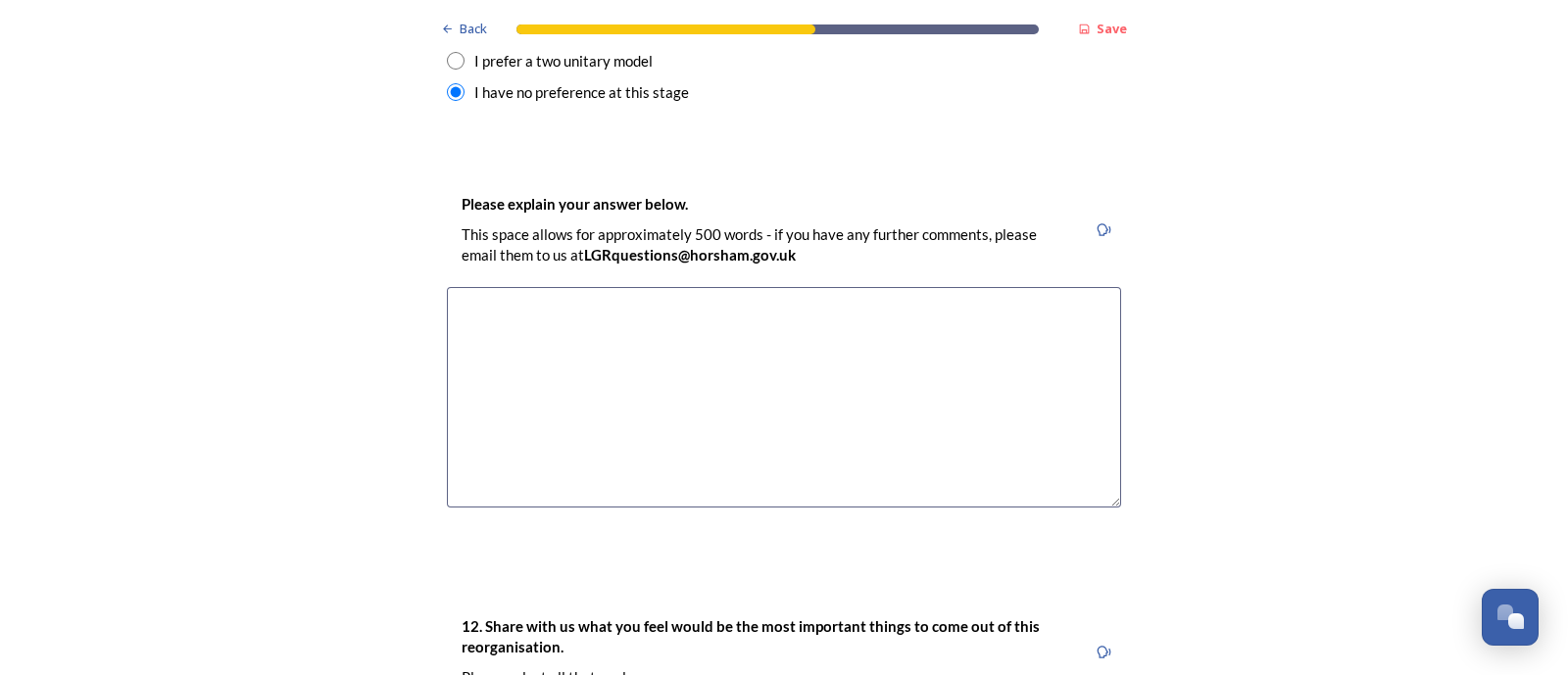 click at bounding box center [784, 397] 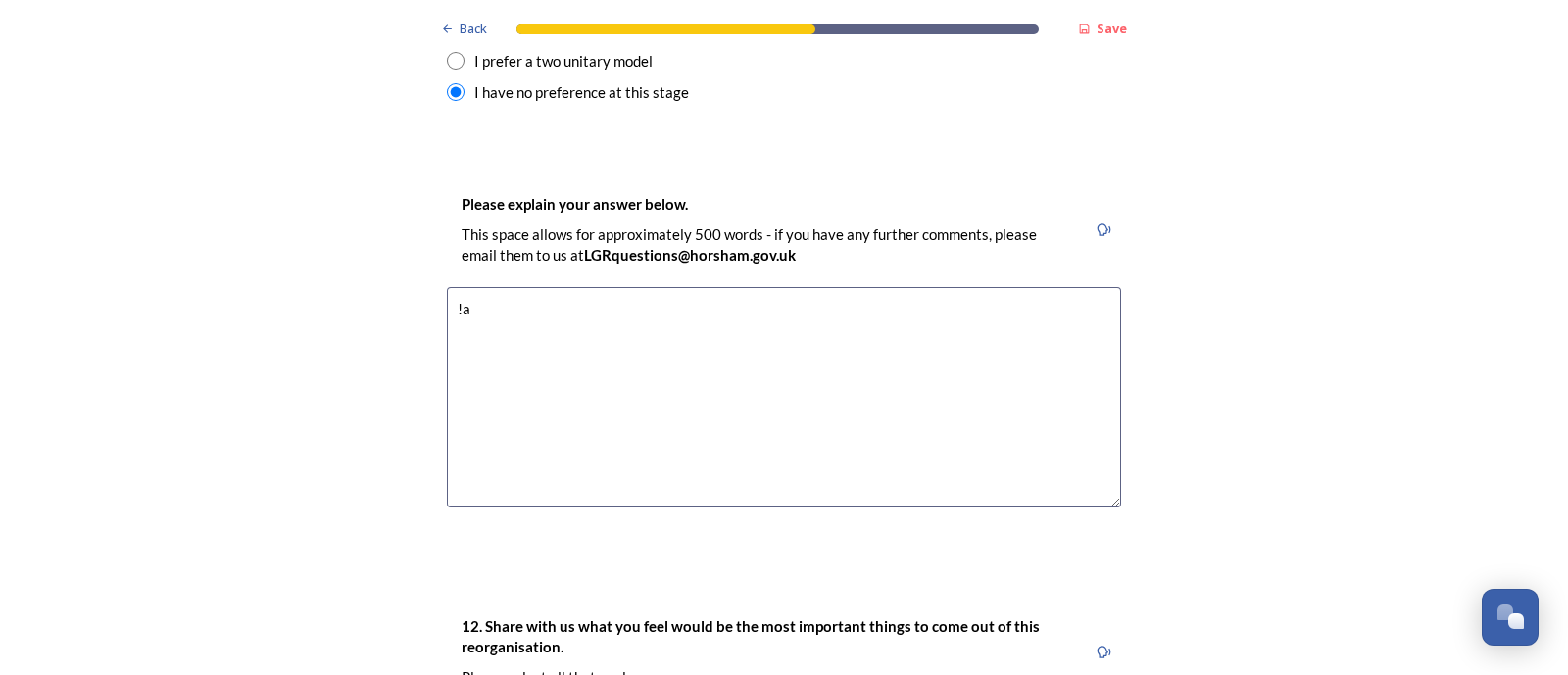 type on "!" 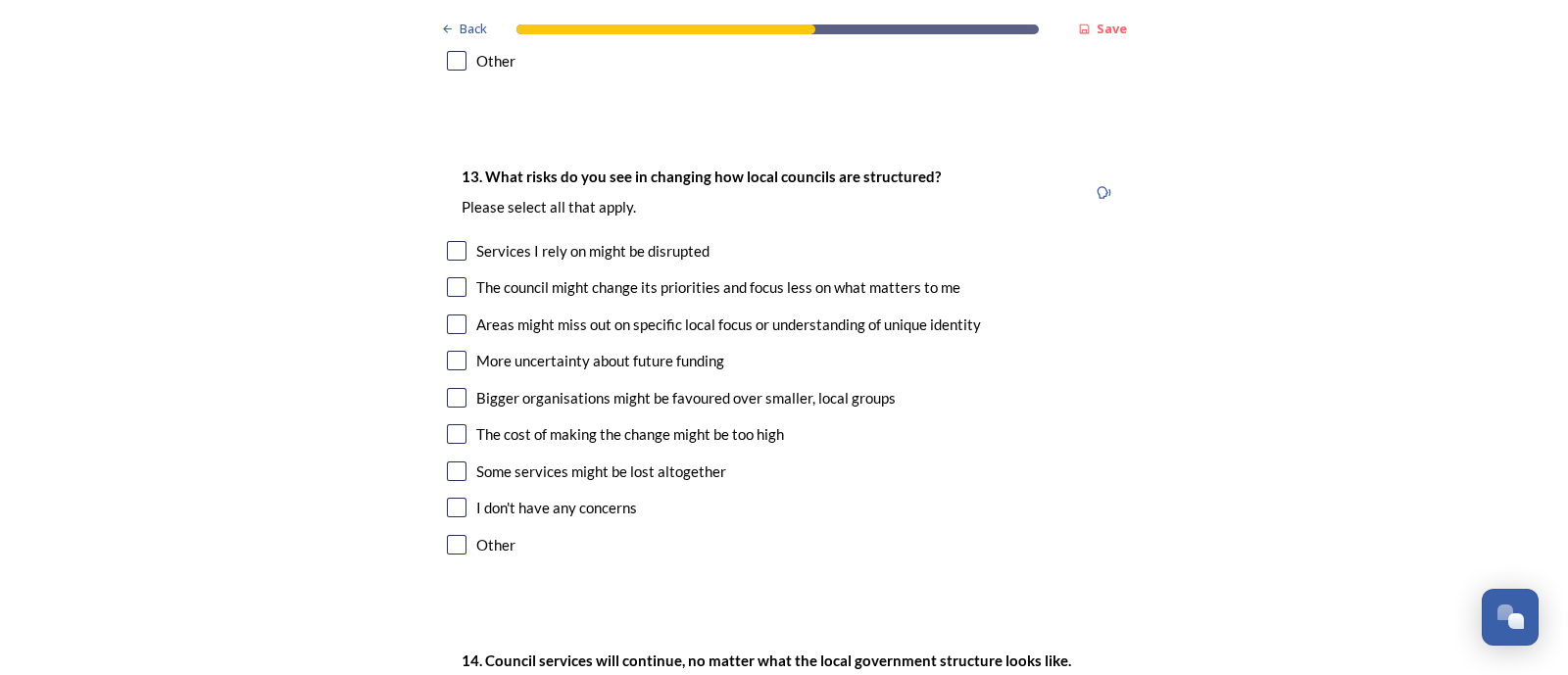 scroll, scrollTop: 3784, scrollLeft: 0, axis: vertical 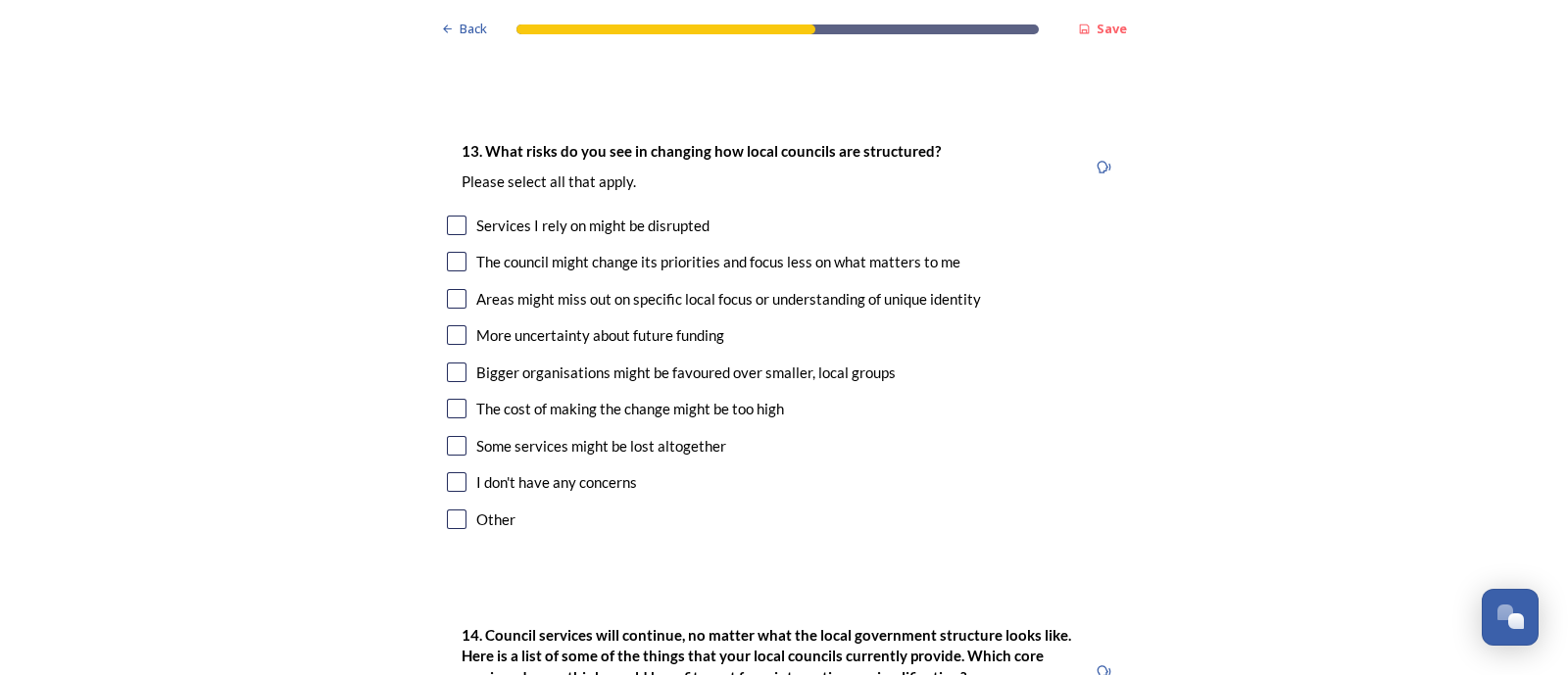 type on "A lot of time and money already being spent by doing this survey, why change something that works?" 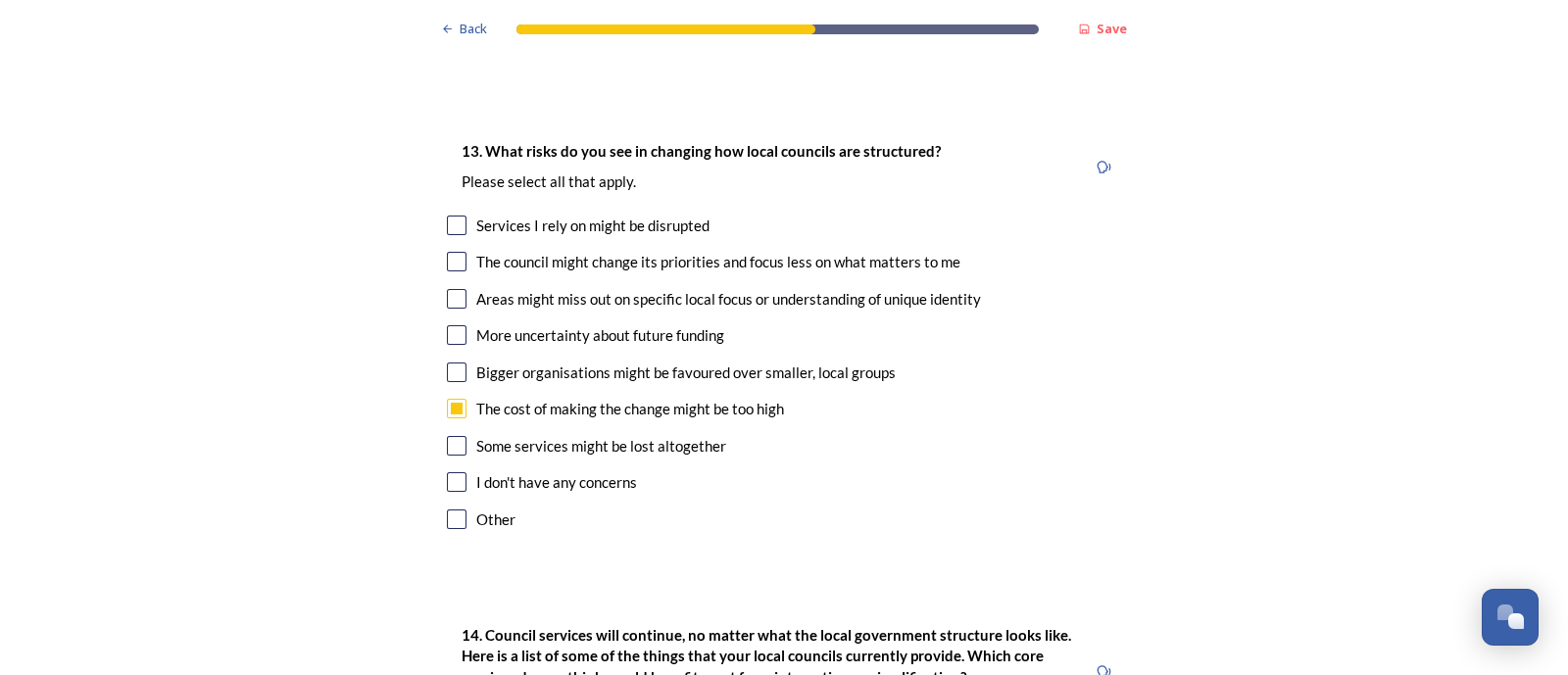 click at bounding box center [457, 446] 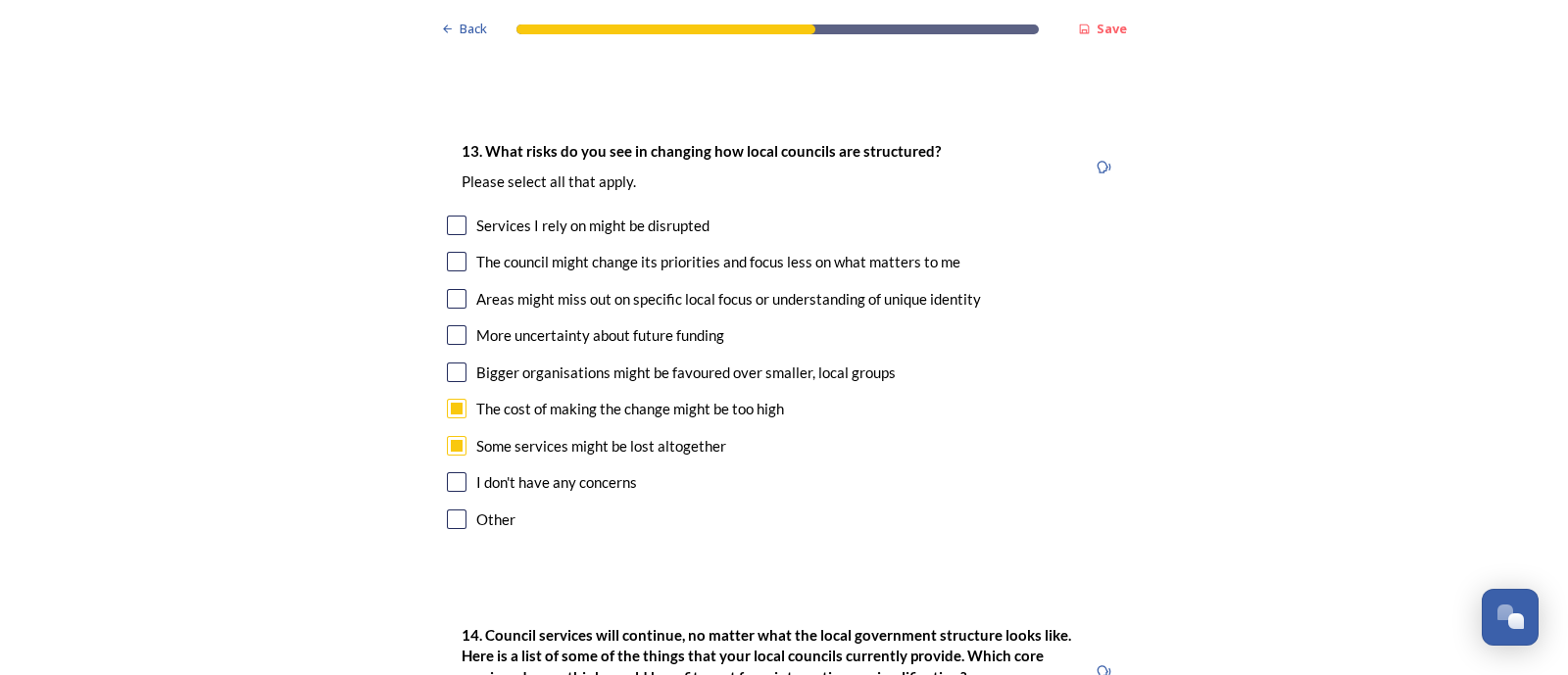 click at bounding box center (457, 372) 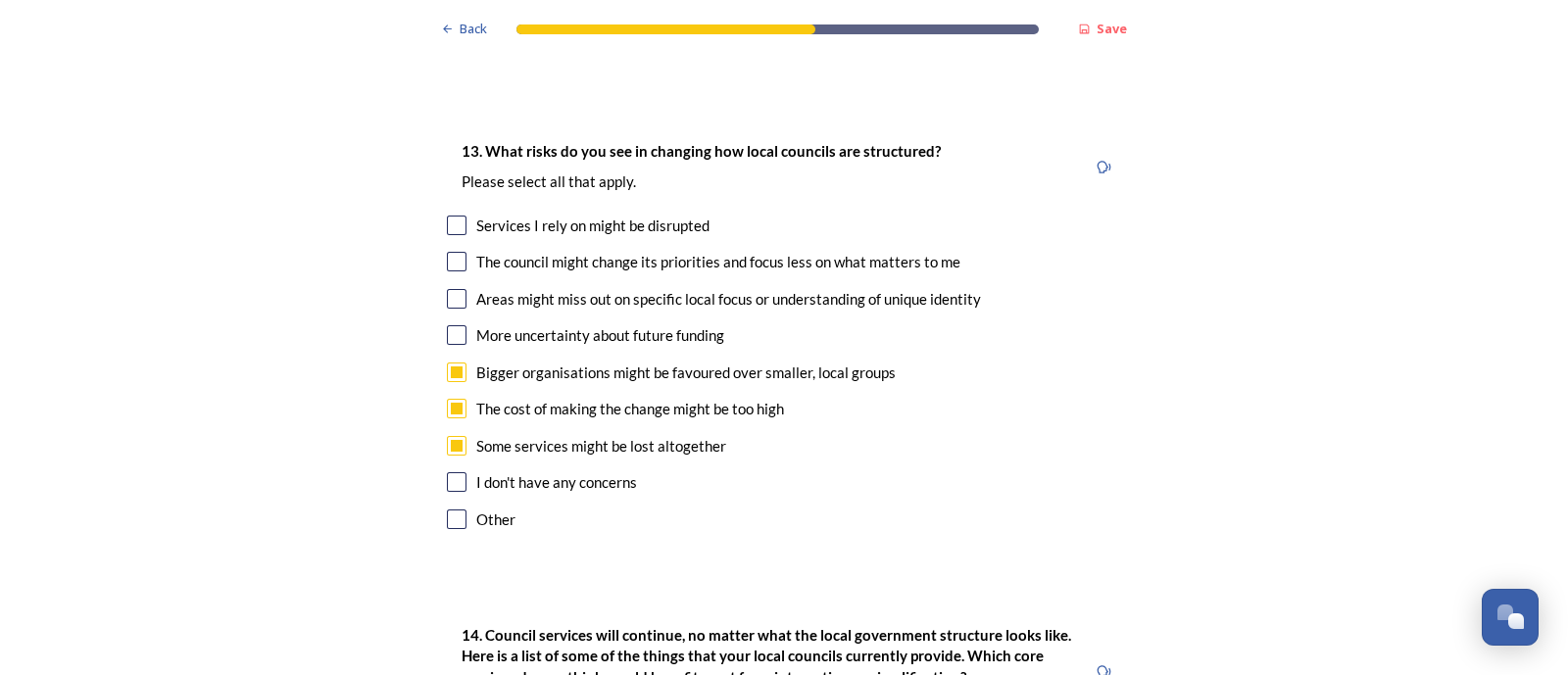 click at bounding box center (457, 335) 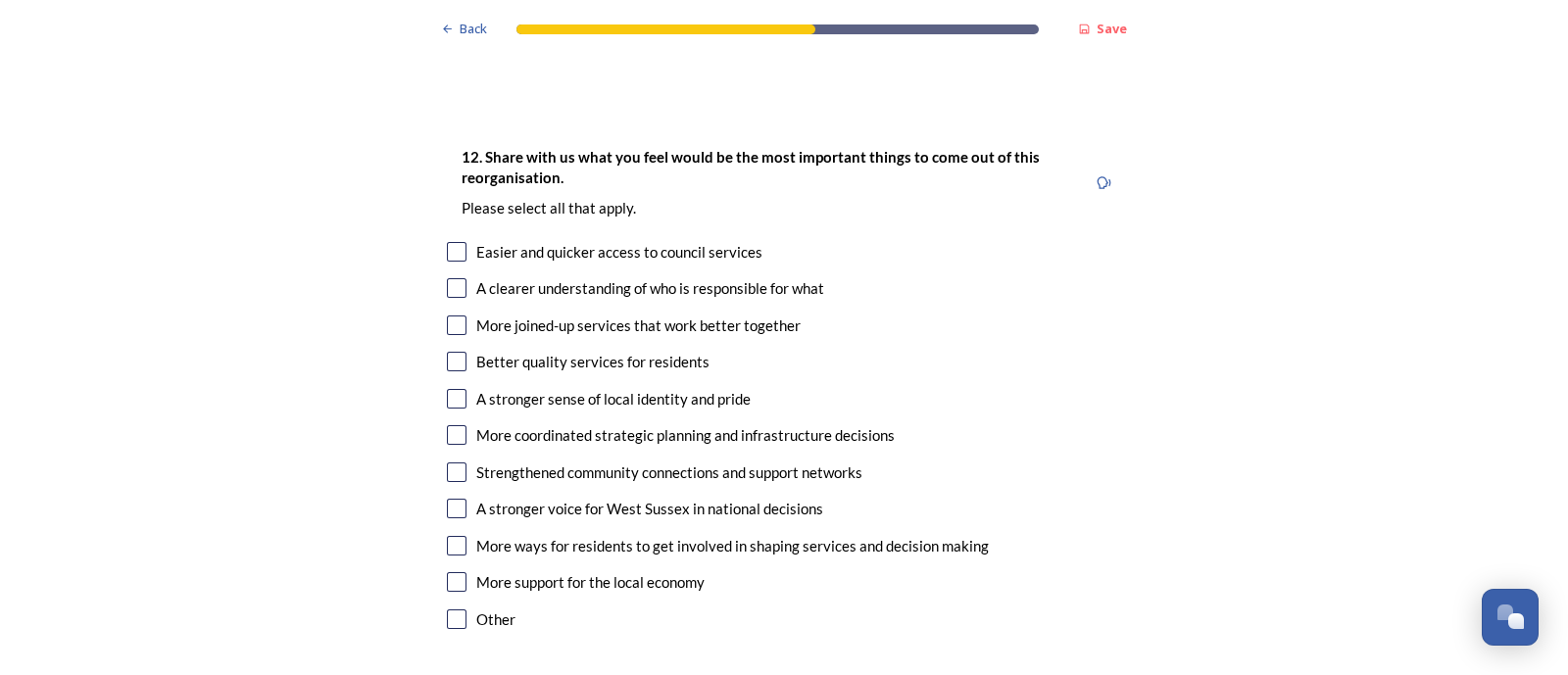scroll, scrollTop: 3192, scrollLeft: 0, axis: vertical 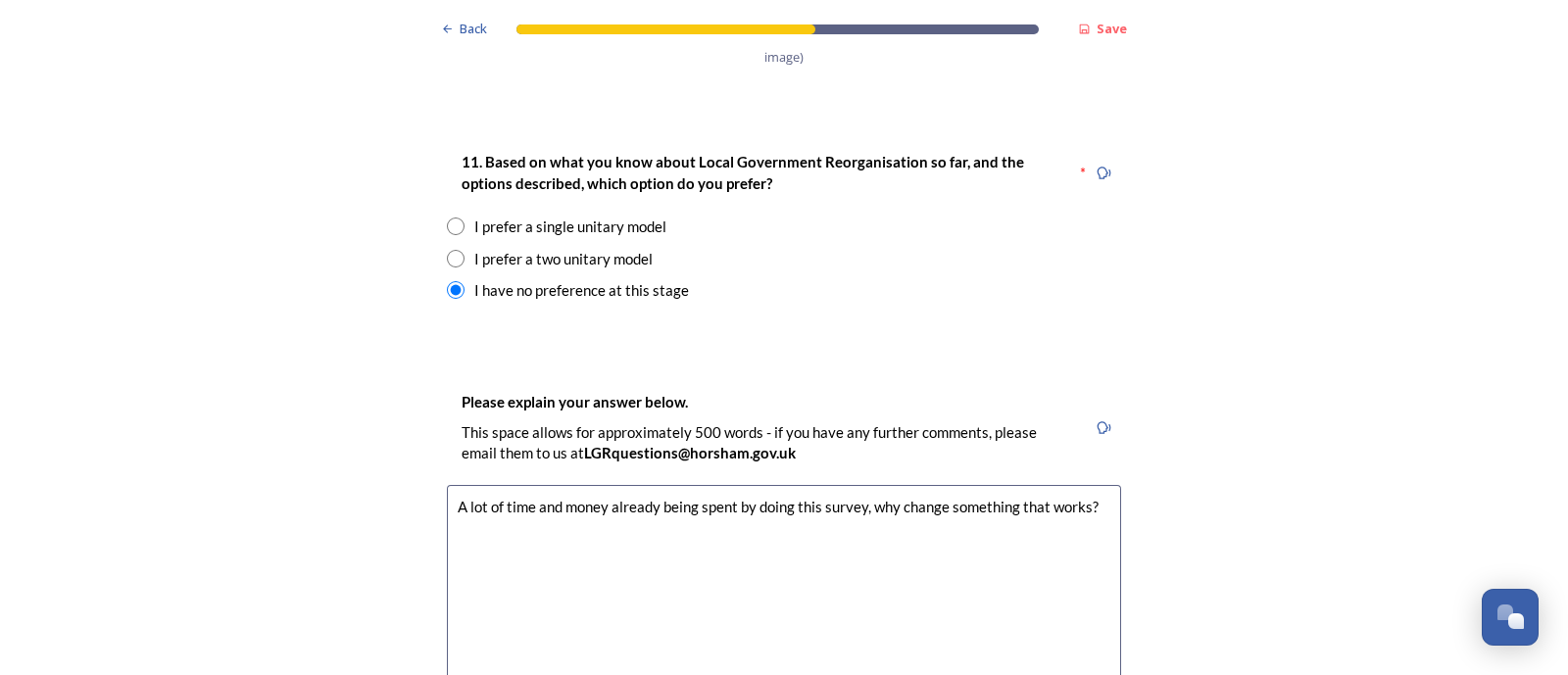 click on "A lot of time and money already being spent by doing this survey, why change something that works?" at bounding box center (784, 595) 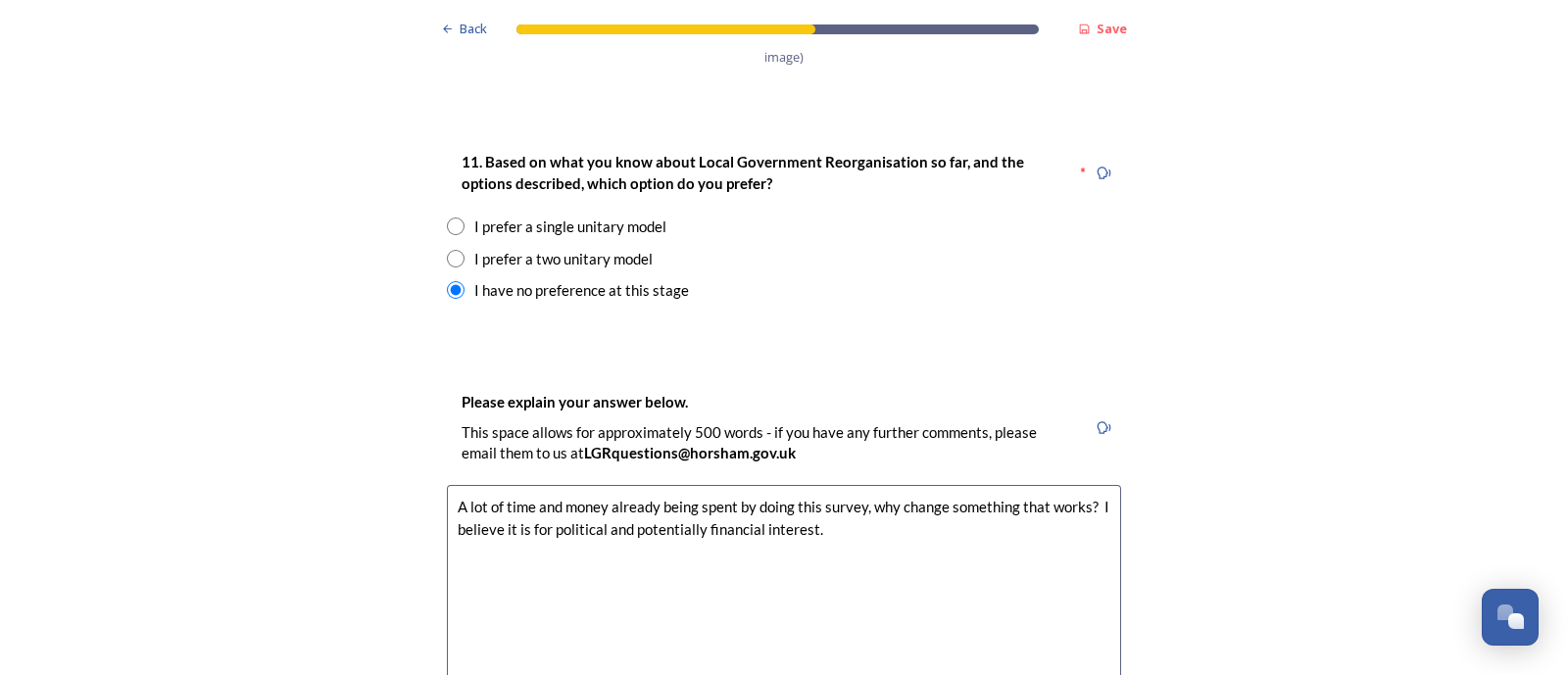 click on "A lot of time and money already being spent by doing this survey, why change something that works?  I believe it is for political and potentially financial interest." at bounding box center [784, 595] 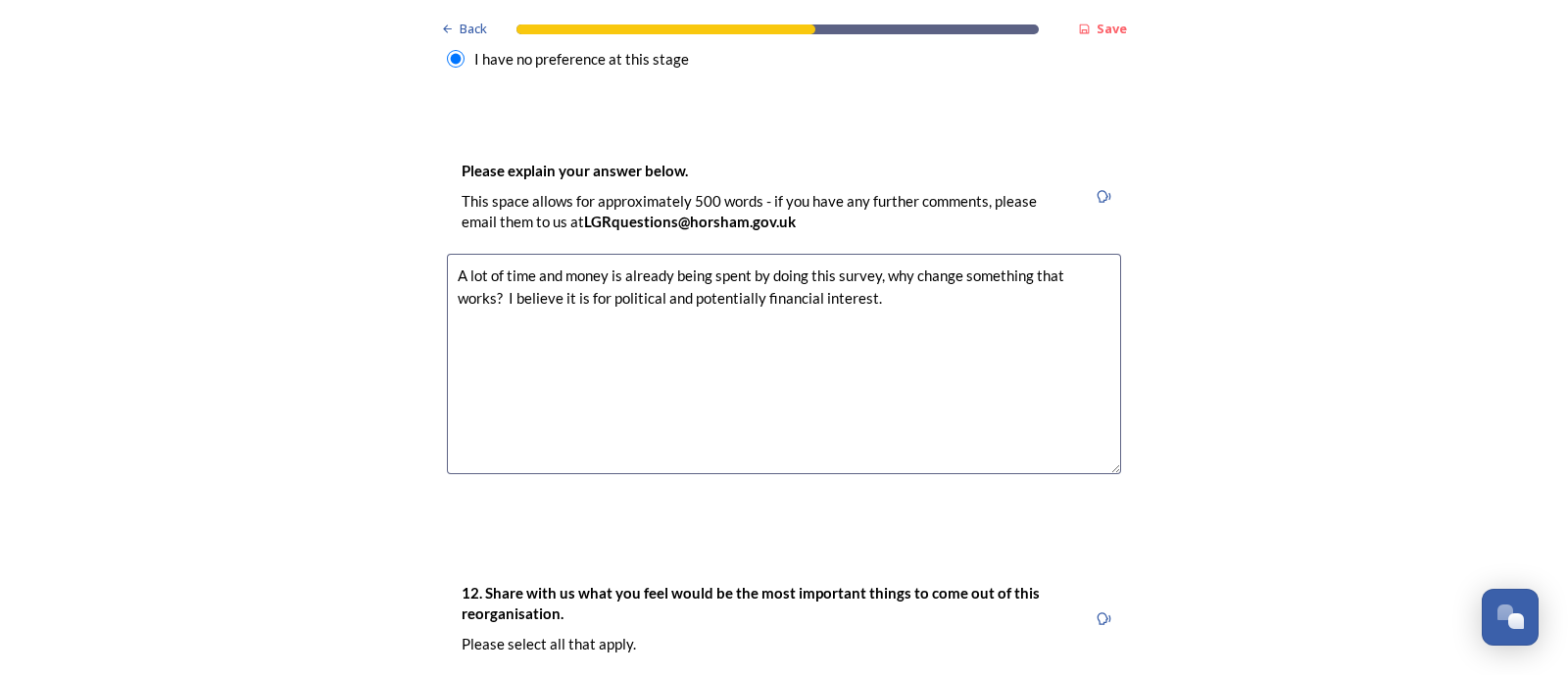 scroll, scrollTop: 2789, scrollLeft: 0, axis: vertical 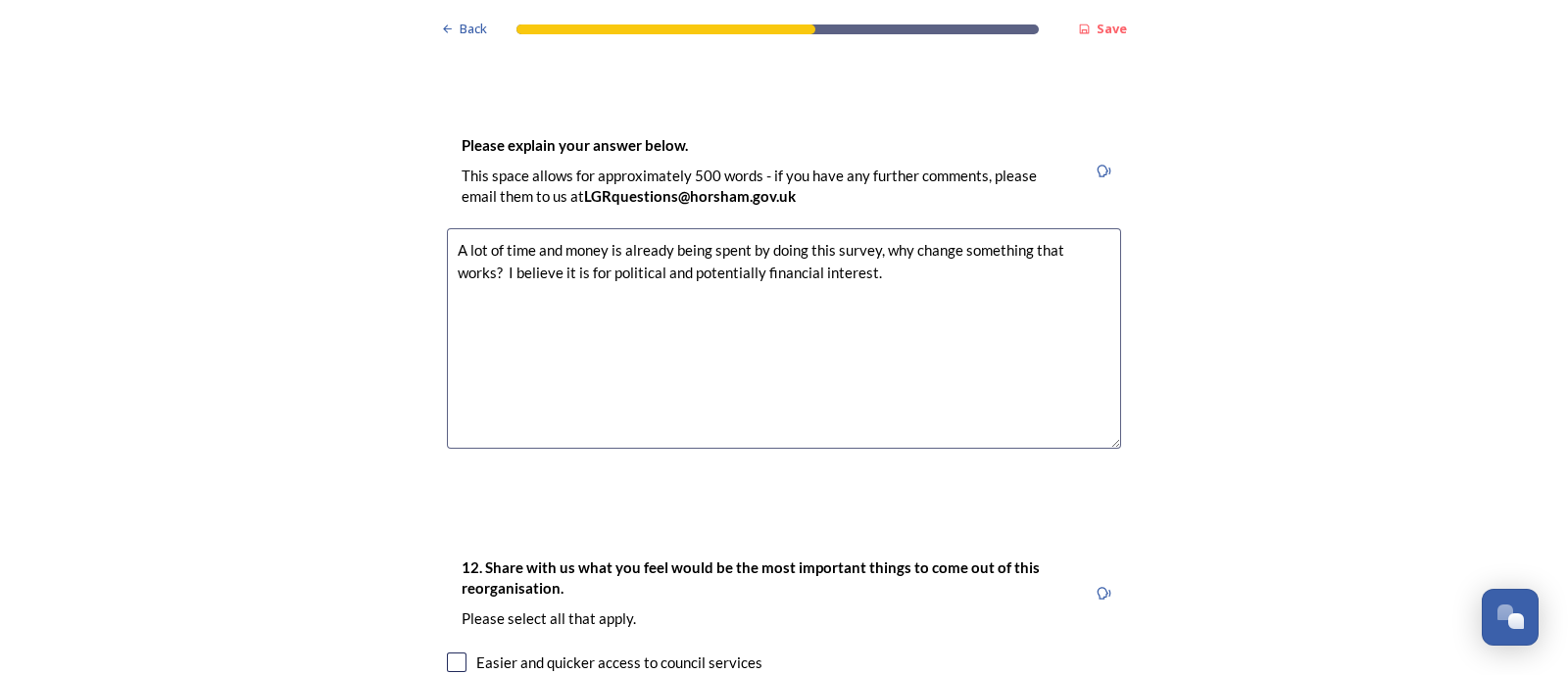 click on "A lot of time and money is already being spent by doing this survey, why change something that works?  I believe it is for political and potentially financial interest." at bounding box center [784, 338] 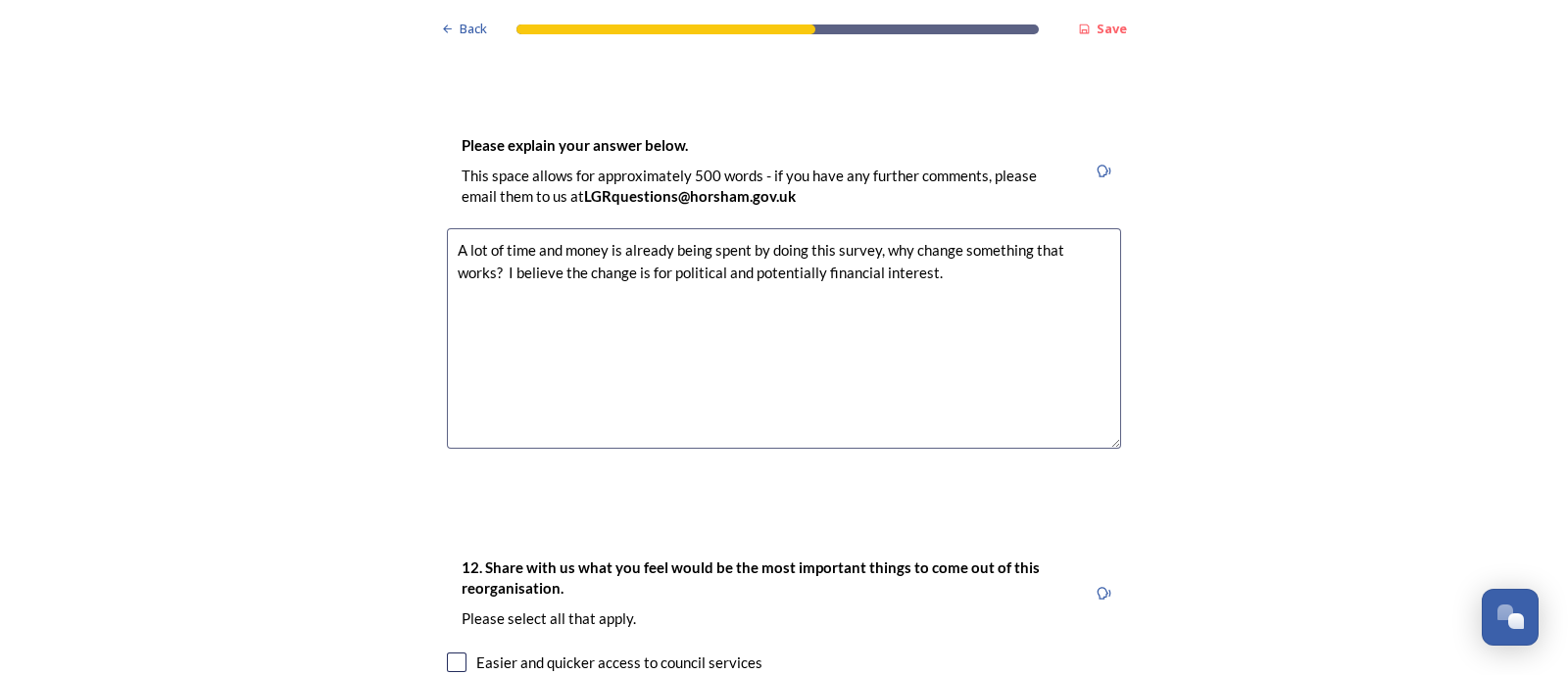 click on "A lot of time and money is already being spent by doing this survey, why change something that works?  I believe the change is for political and potentially financial interest." at bounding box center (784, 338) 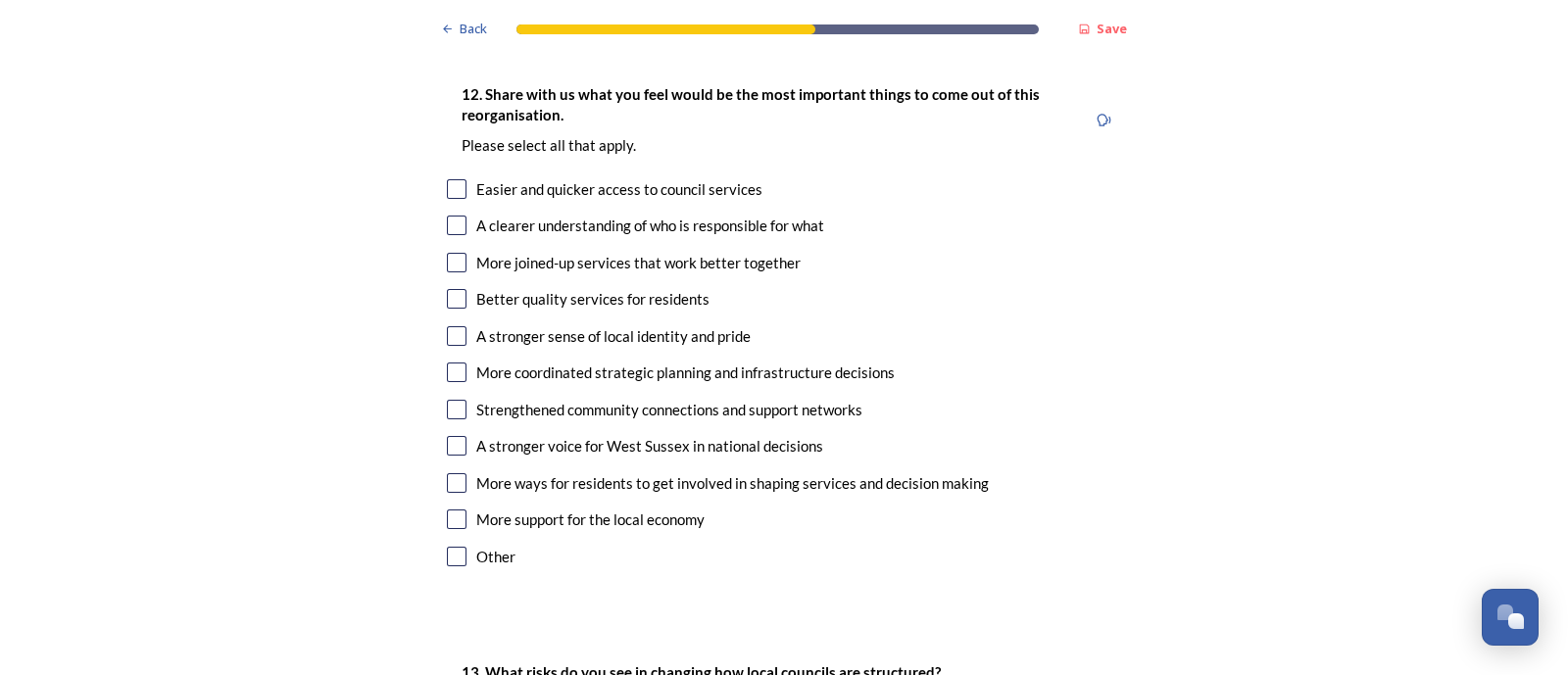 scroll, scrollTop: 3254, scrollLeft: 0, axis: vertical 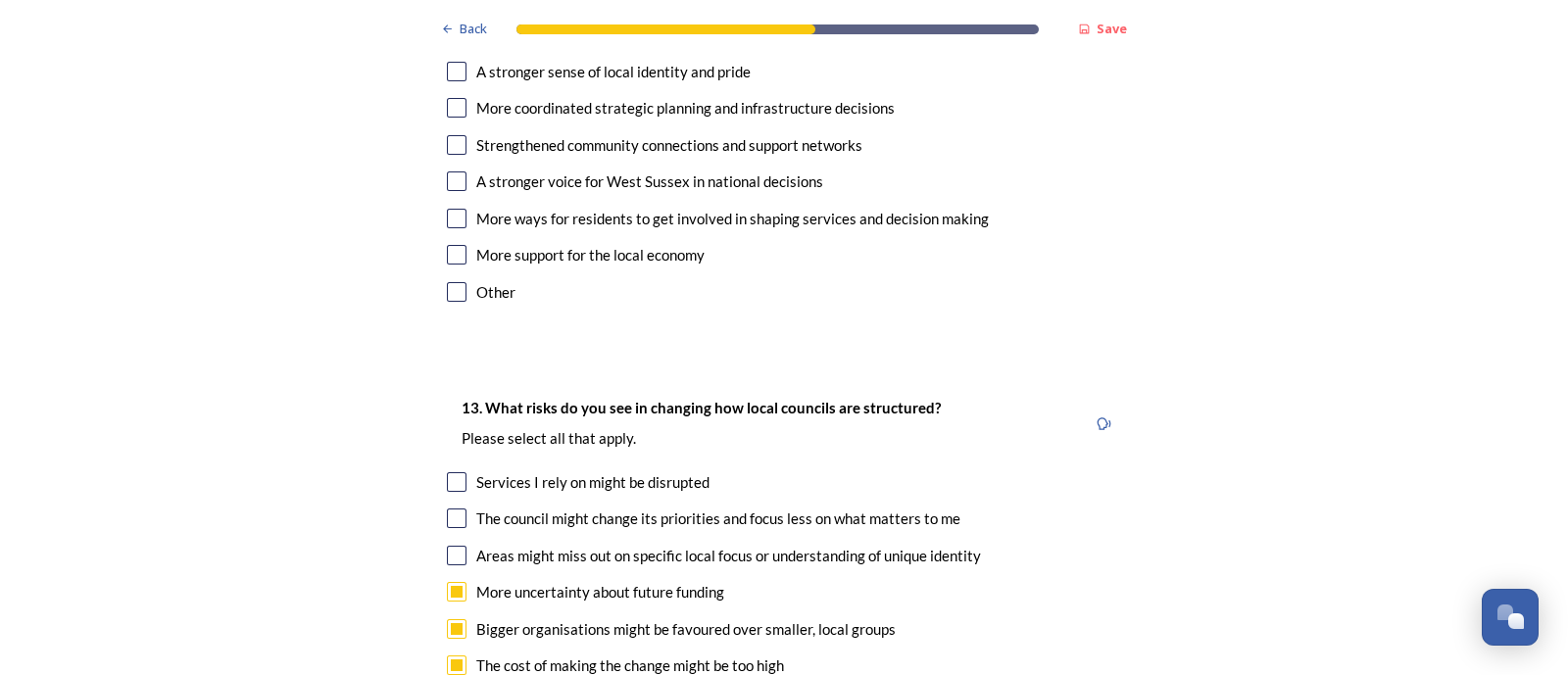 type on "A lot of time and money is already being spent by doing this survey, why change something that works?  I believe the change is for political and potentially financial interests." 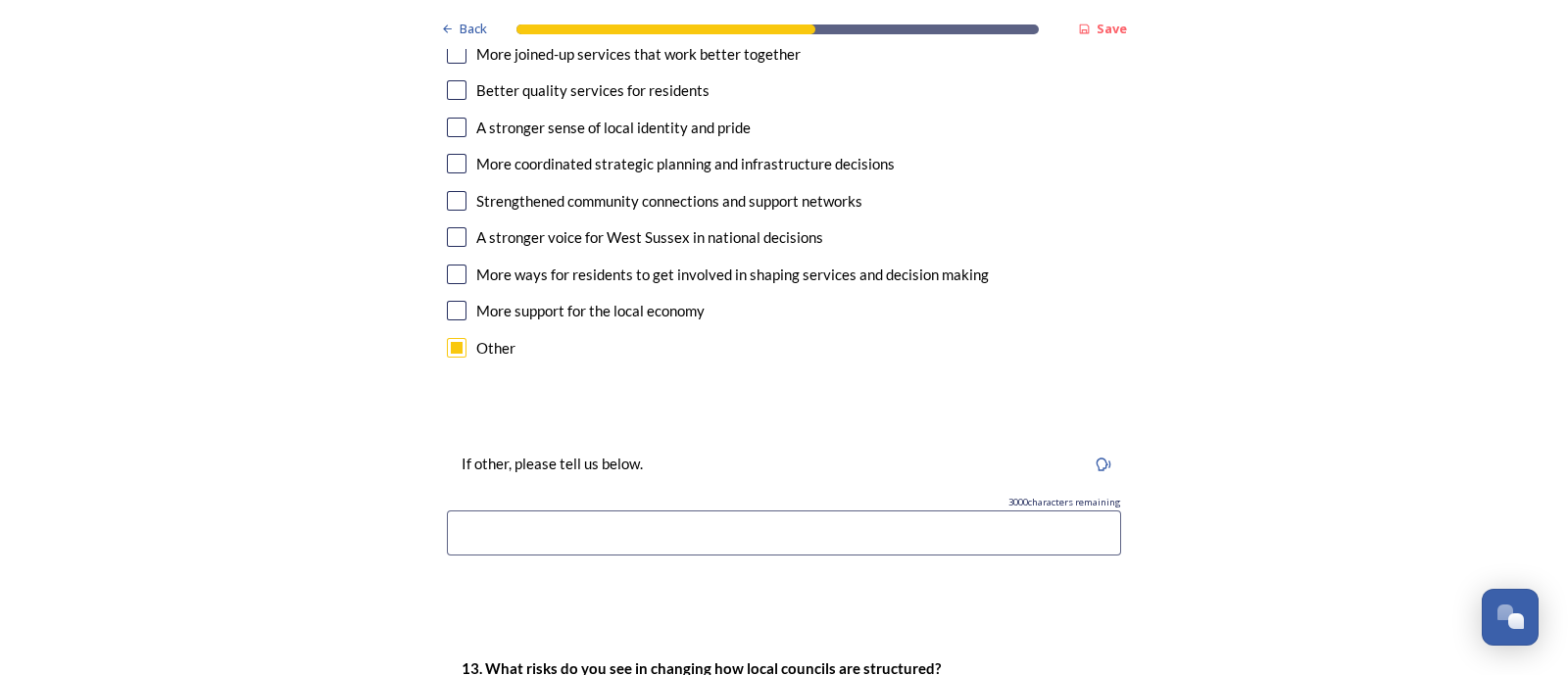 scroll, scrollTop: 3488, scrollLeft: 0, axis: vertical 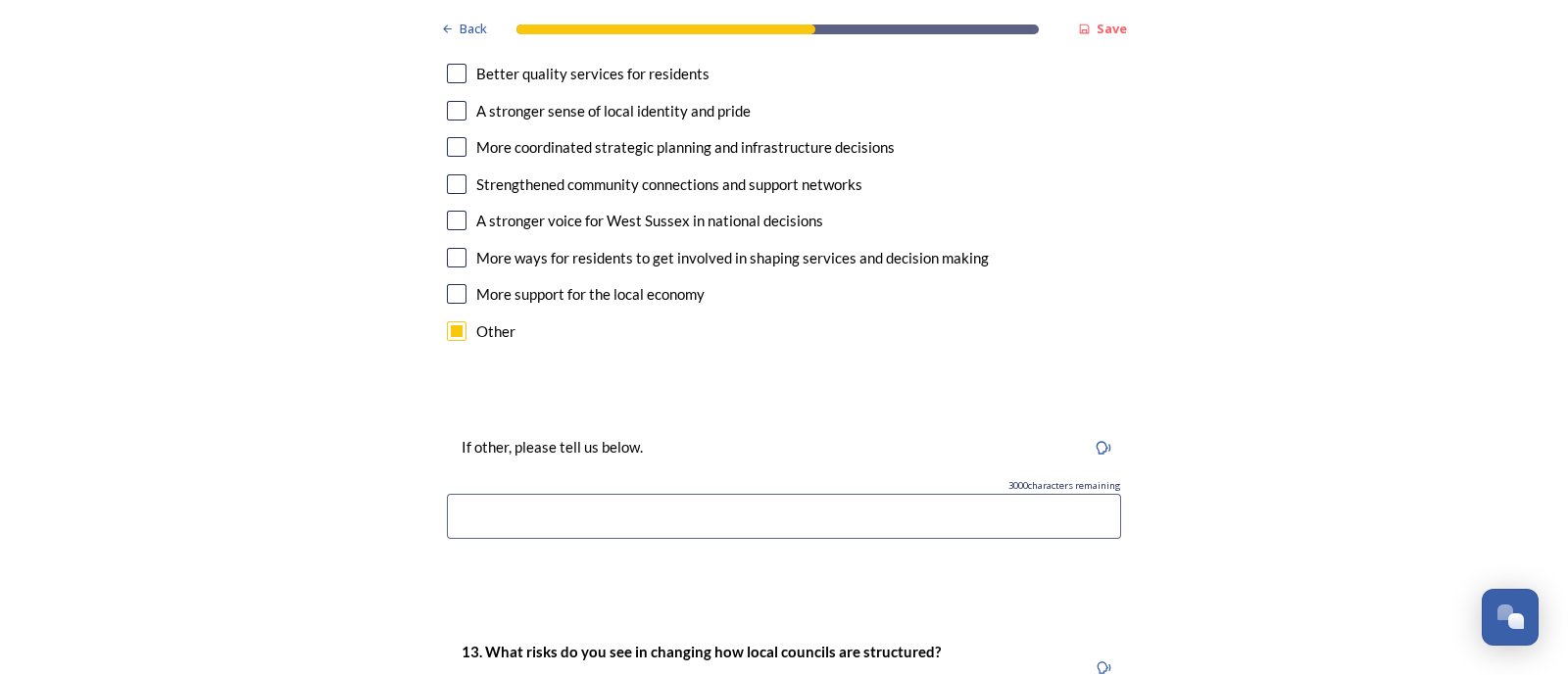 click at bounding box center (784, 516) 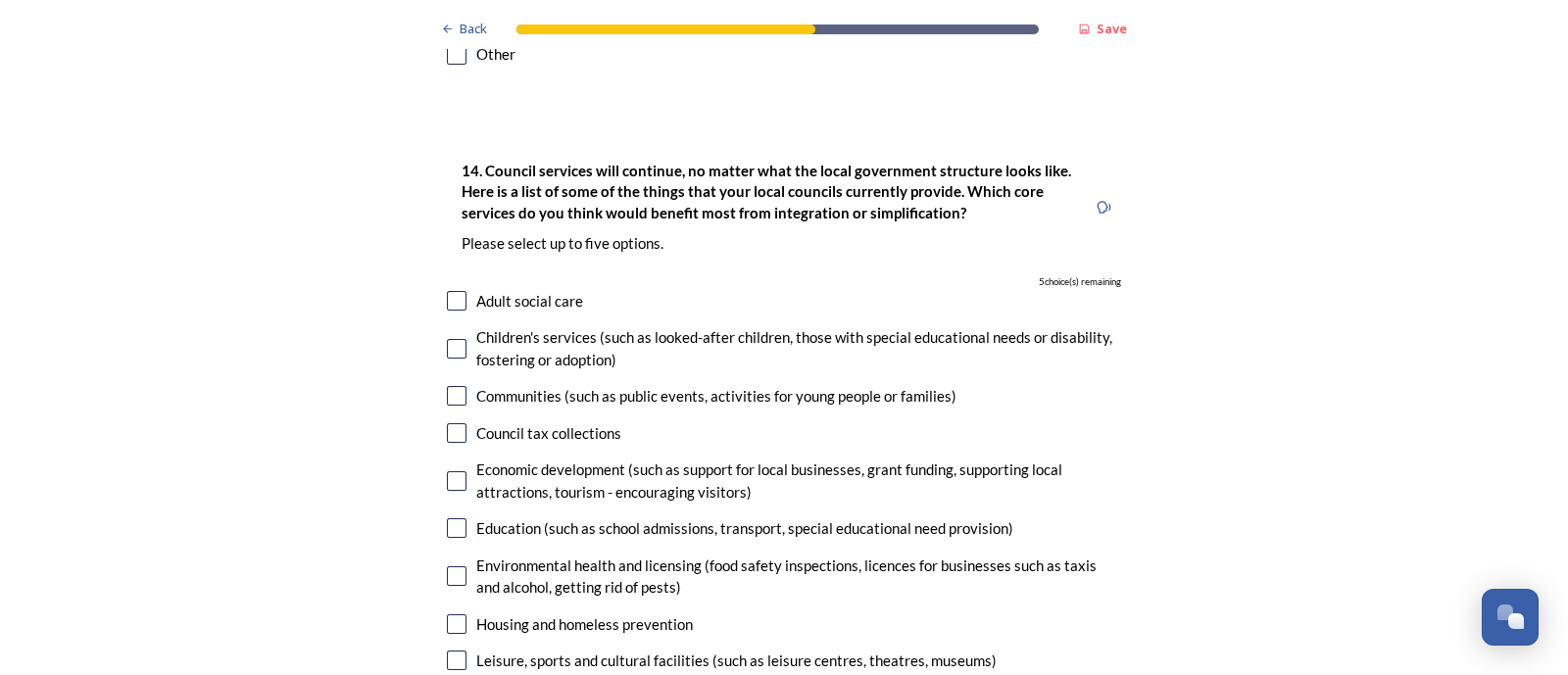 scroll, scrollTop: 4513, scrollLeft: 0, axis: vertical 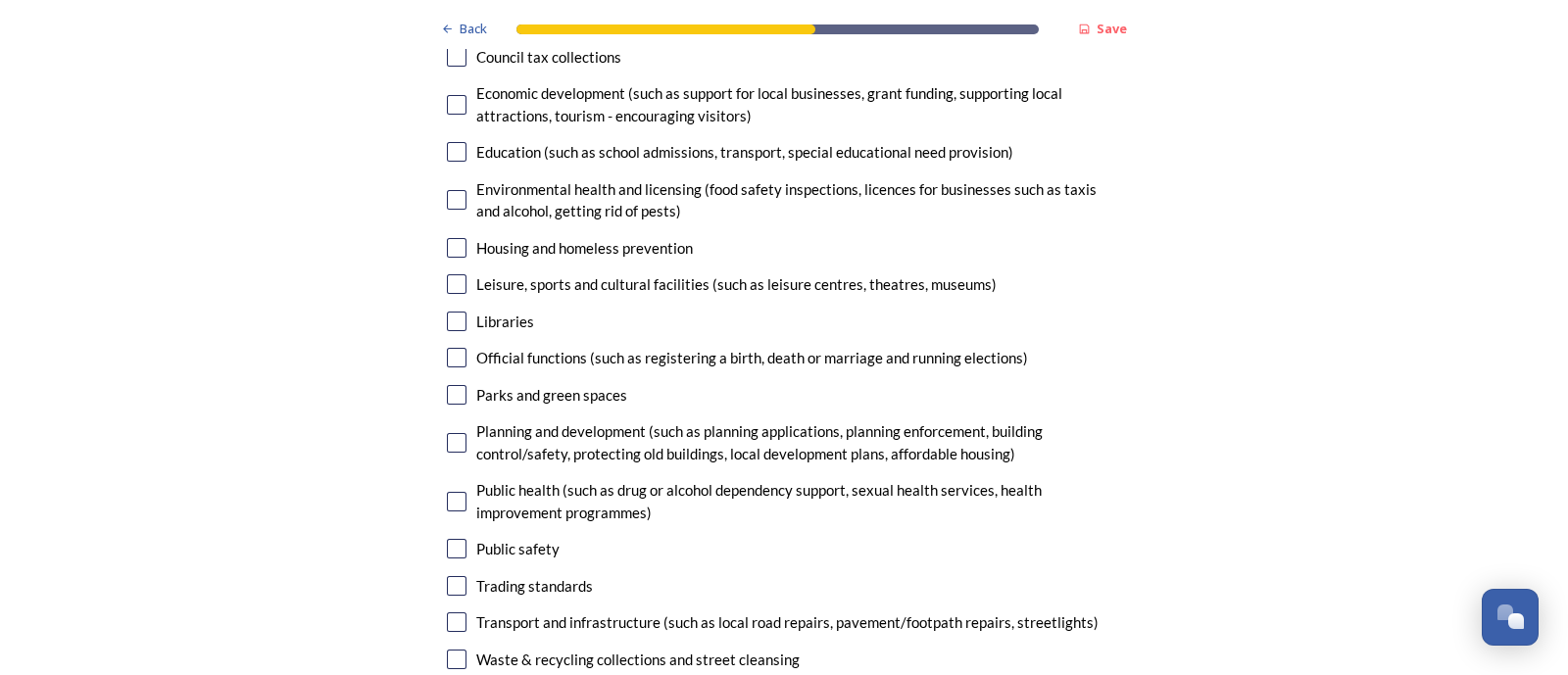 type on "Confusion, disruption" 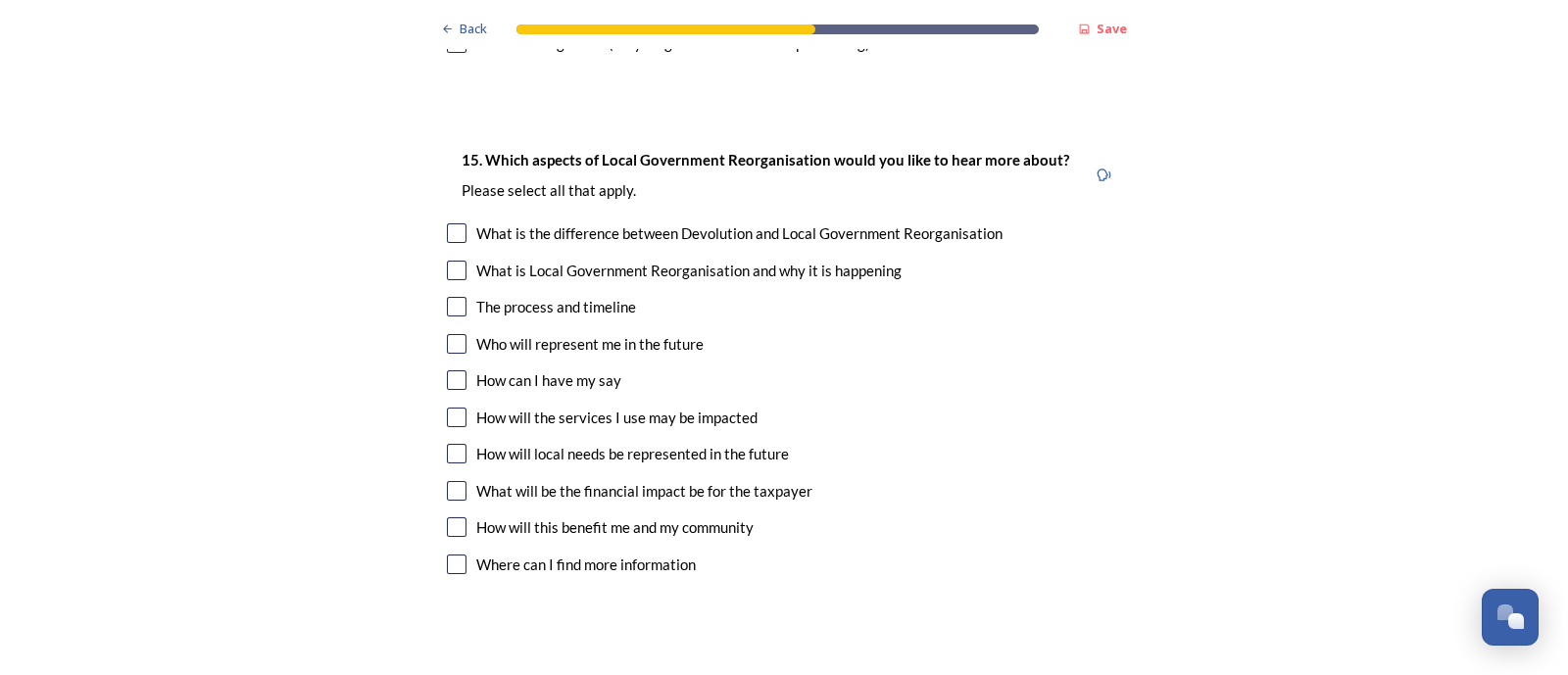 scroll, scrollTop: 5456, scrollLeft: 0, axis: vertical 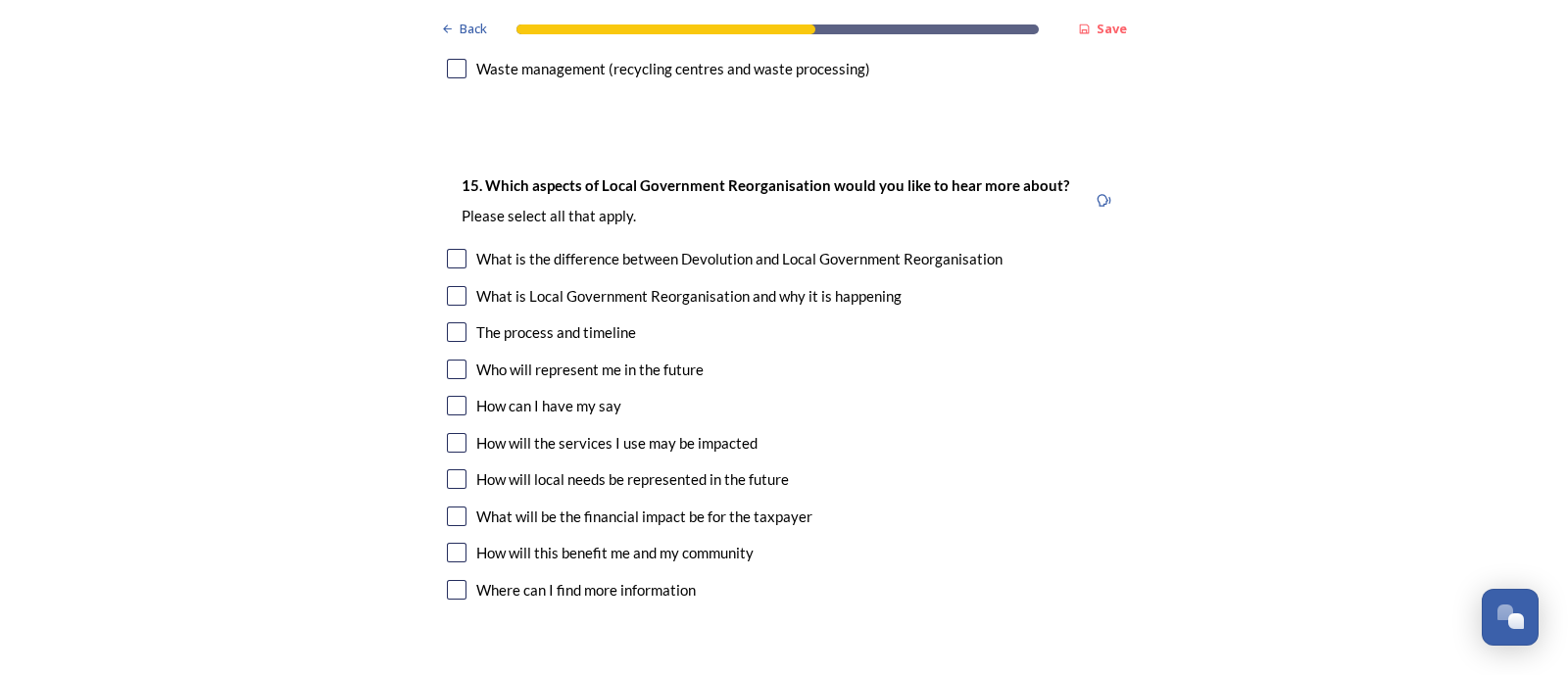 click at bounding box center (457, 332) 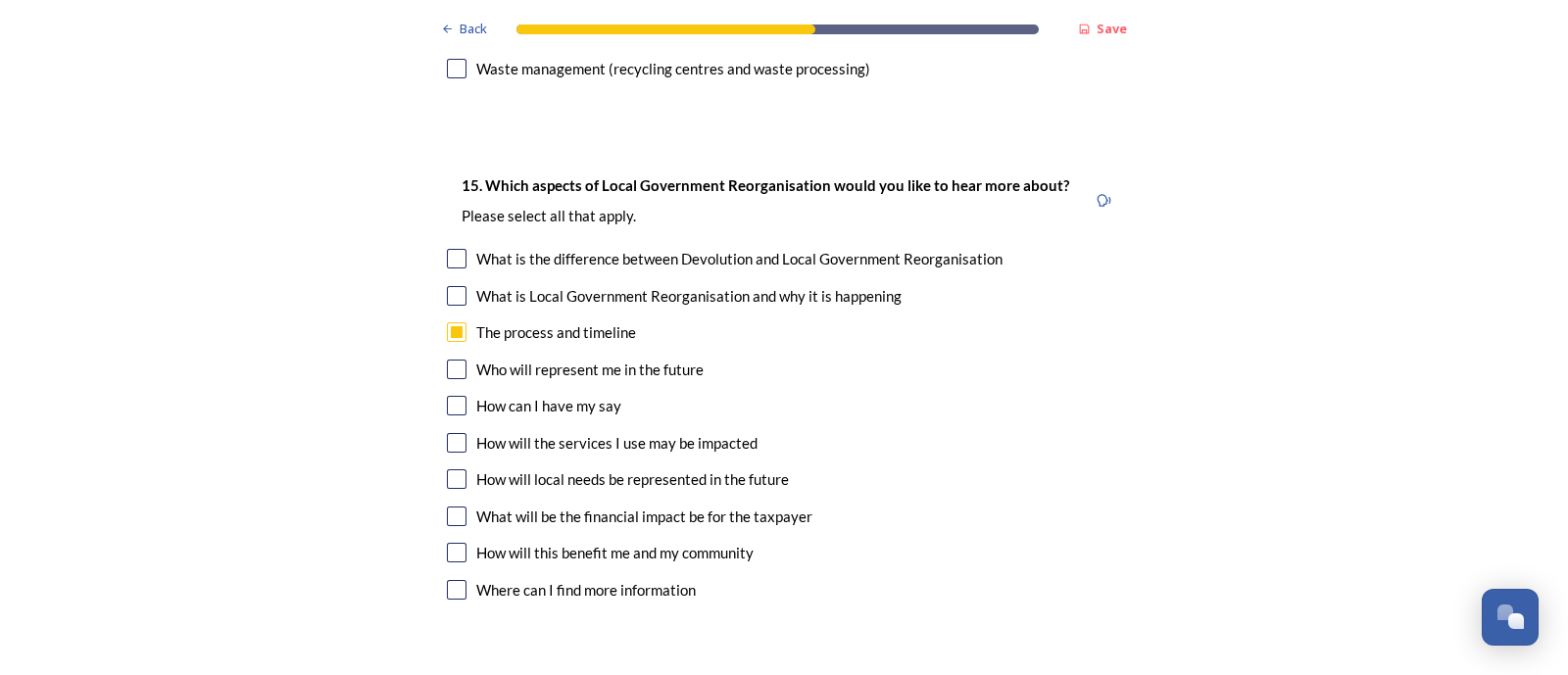 click at bounding box center [457, 406] 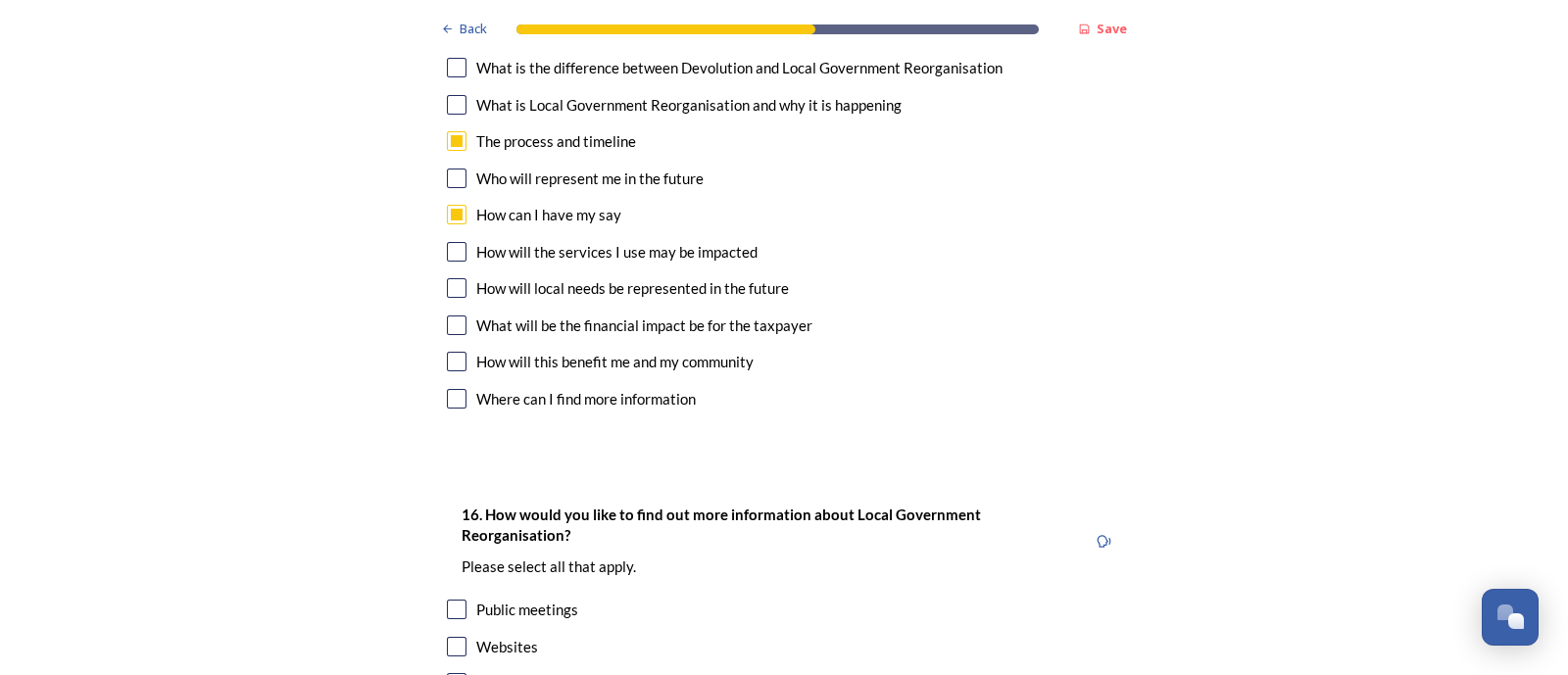 scroll, scrollTop: 5655, scrollLeft: 0, axis: vertical 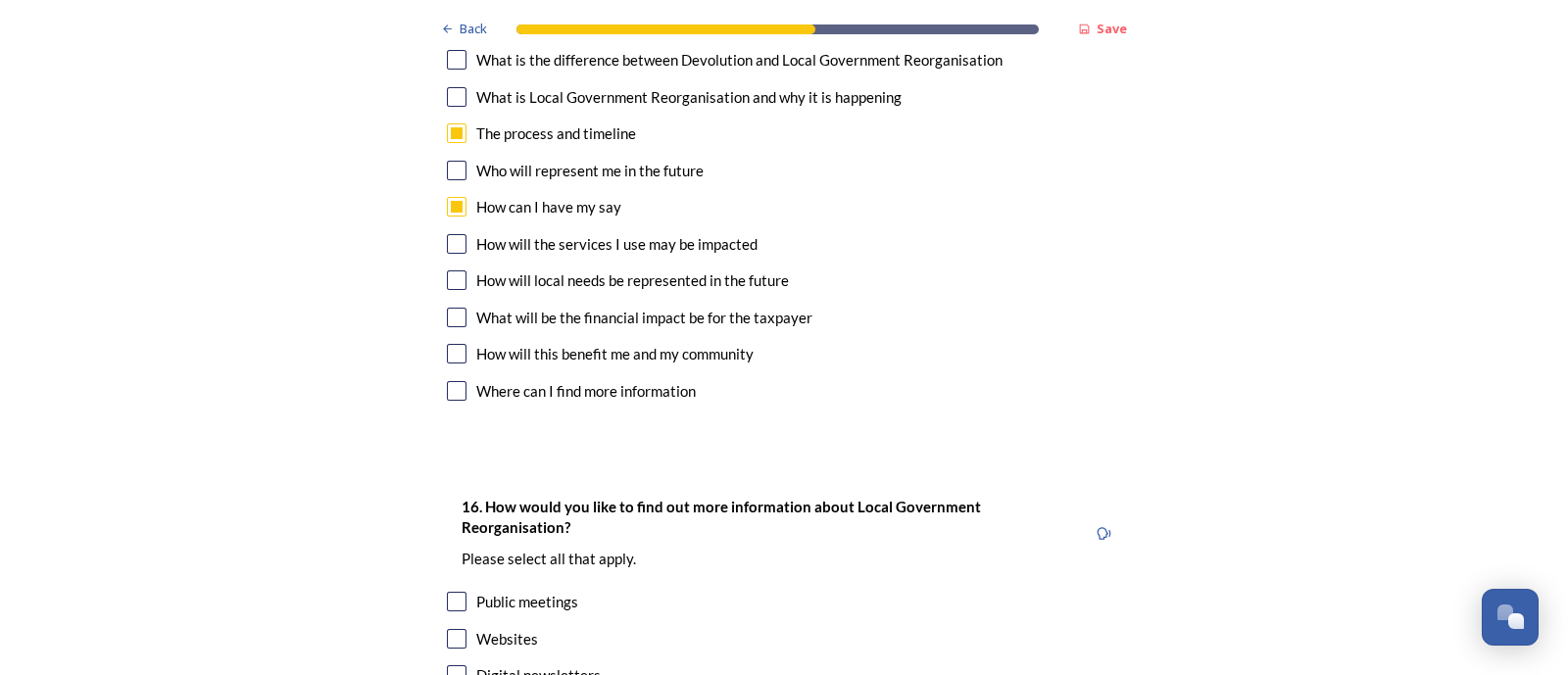 click at bounding box center (457, 317) 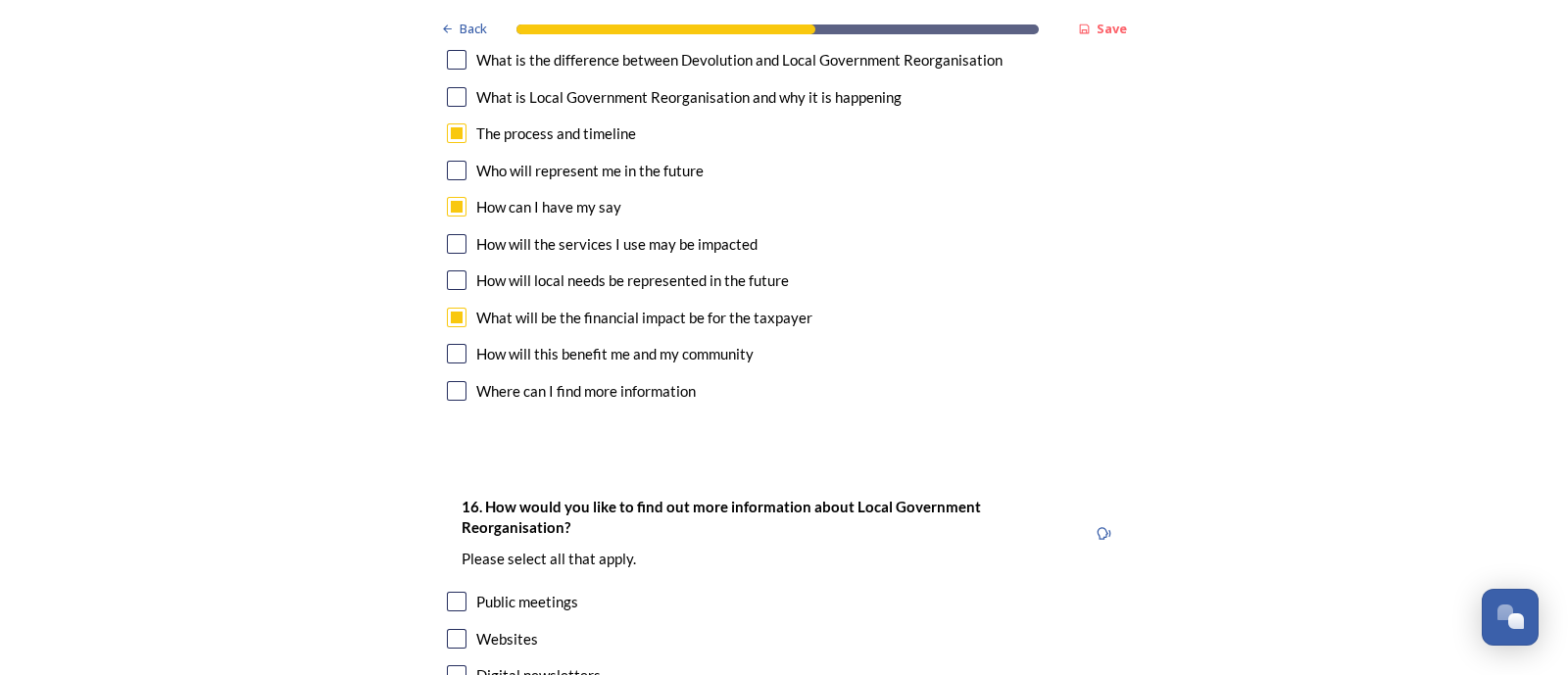 click at bounding box center [457, 391] 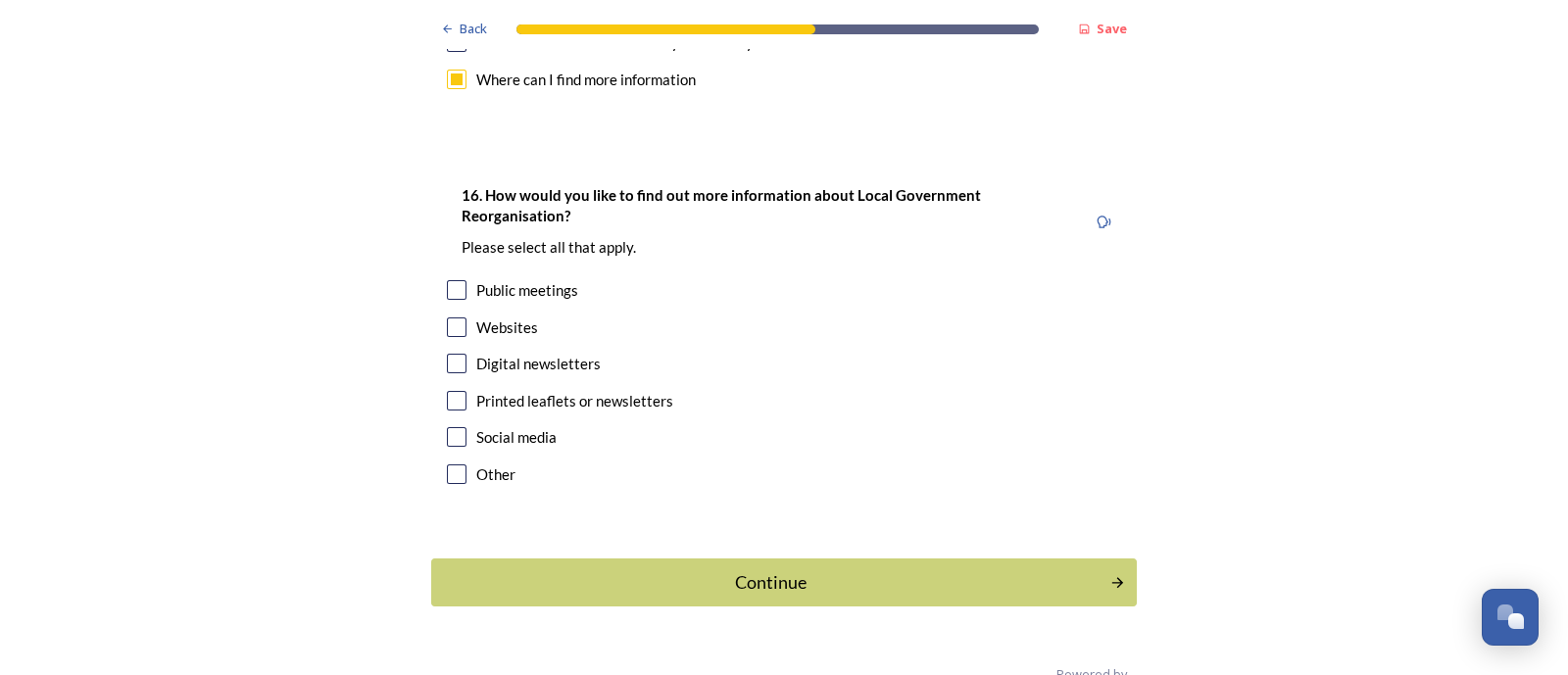 scroll, scrollTop: 5992, scrollLeft: 0, axis: vertical 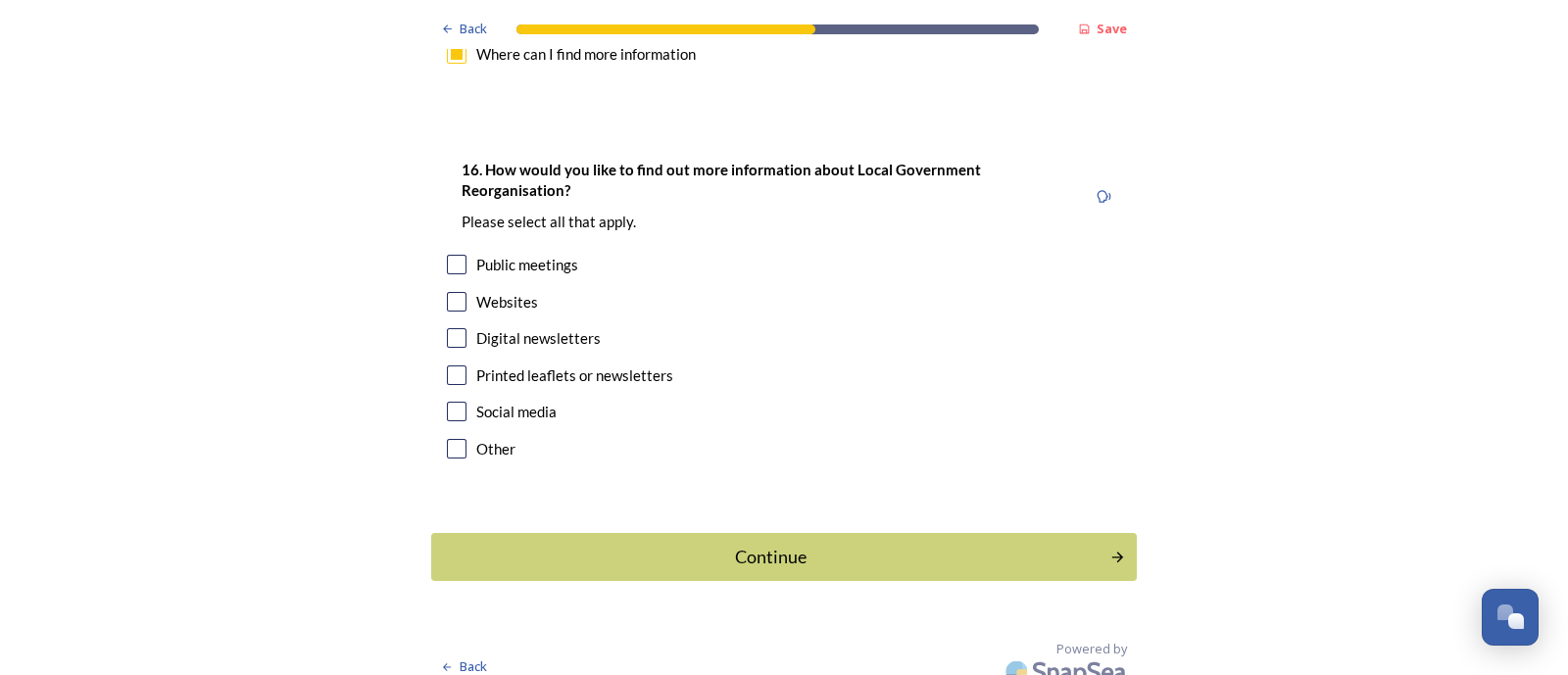 click at bounding box center (457, 265) 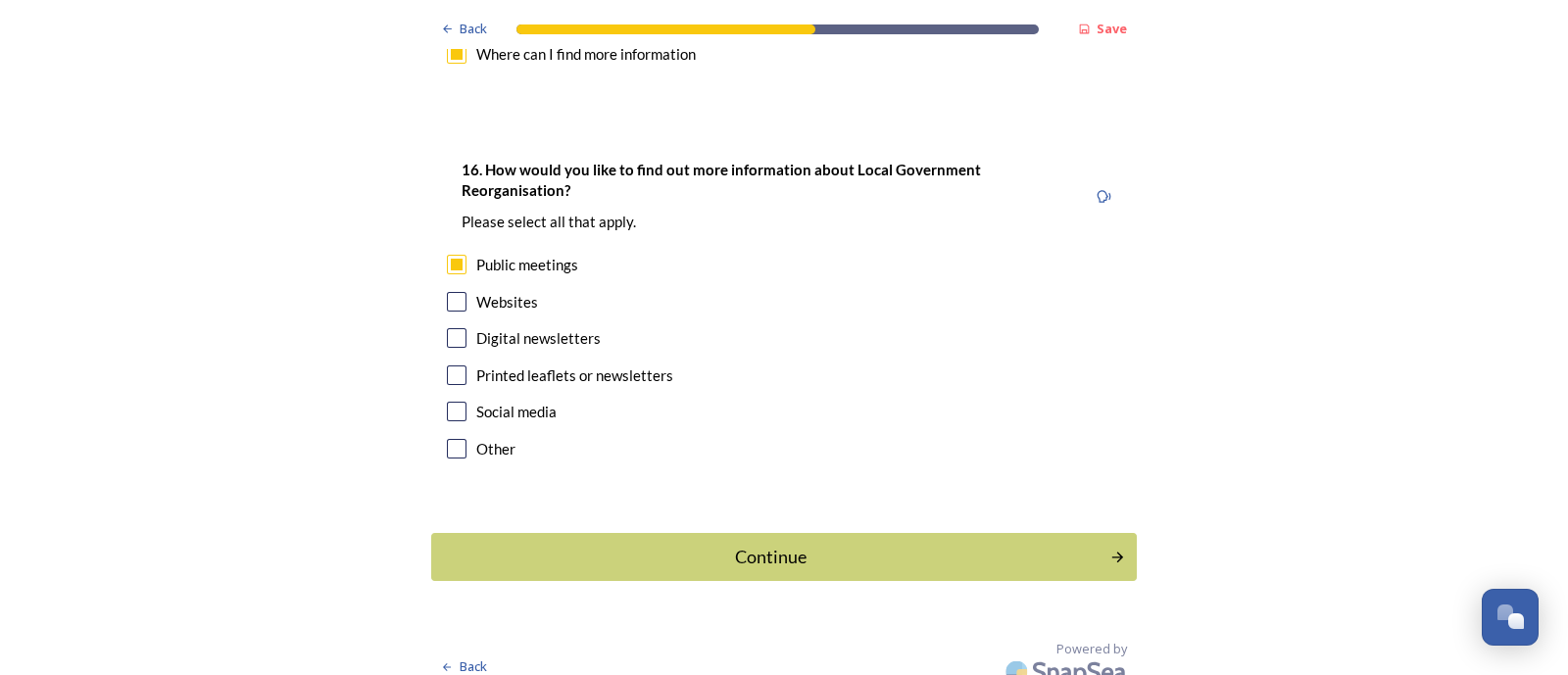 click at bounding box center (457, 302) 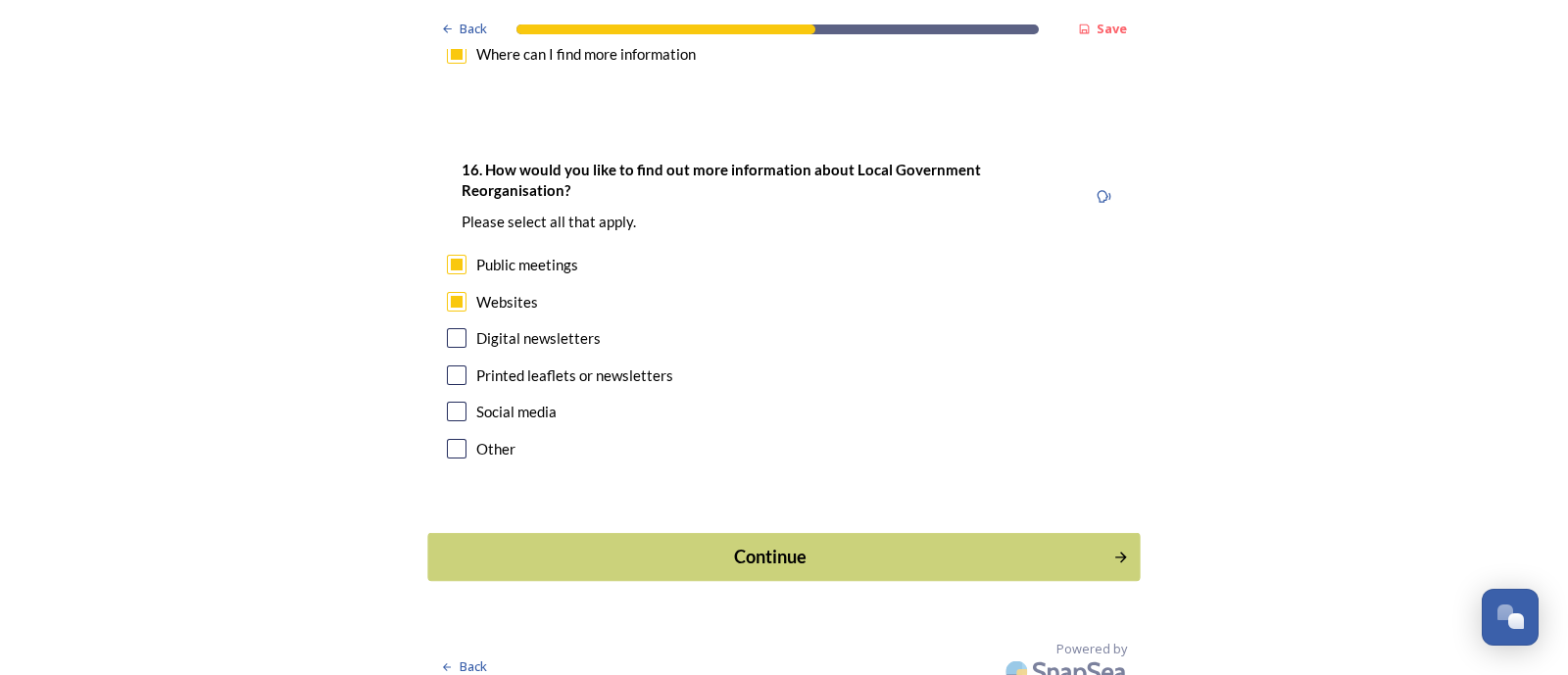 click on "Continue" at bounding box center [770, 556] 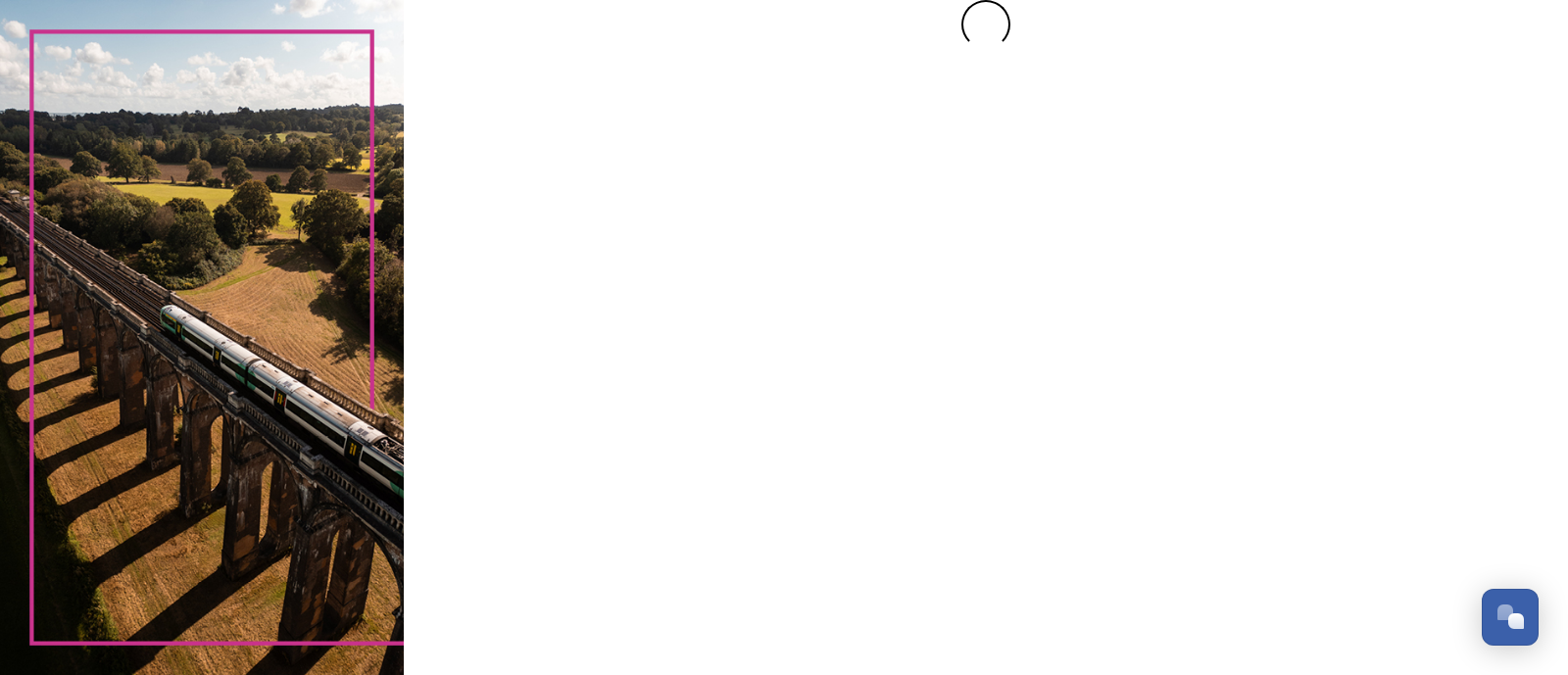 scroll, scrollTop: 0, scrollLeft: 0, axis: both 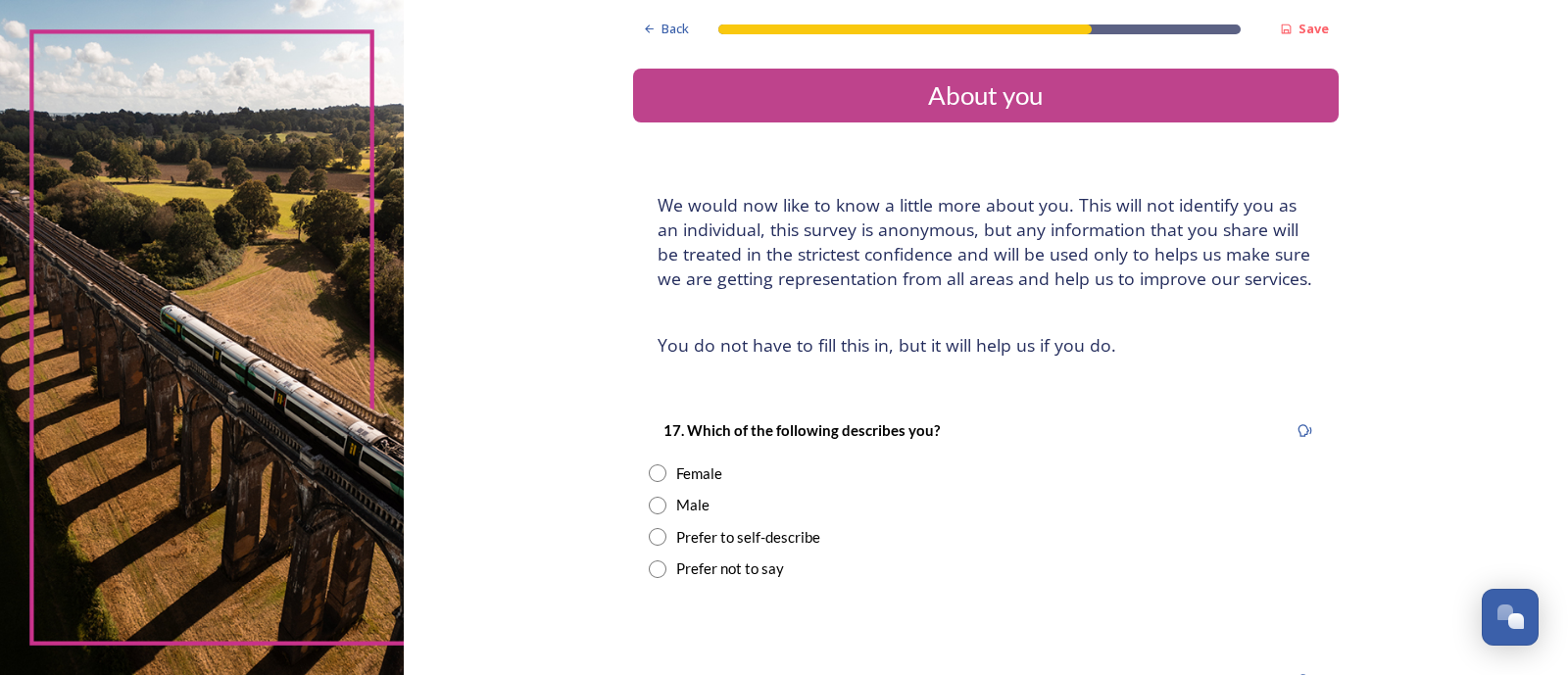 click on "Female" at bounding box center [699, 473] 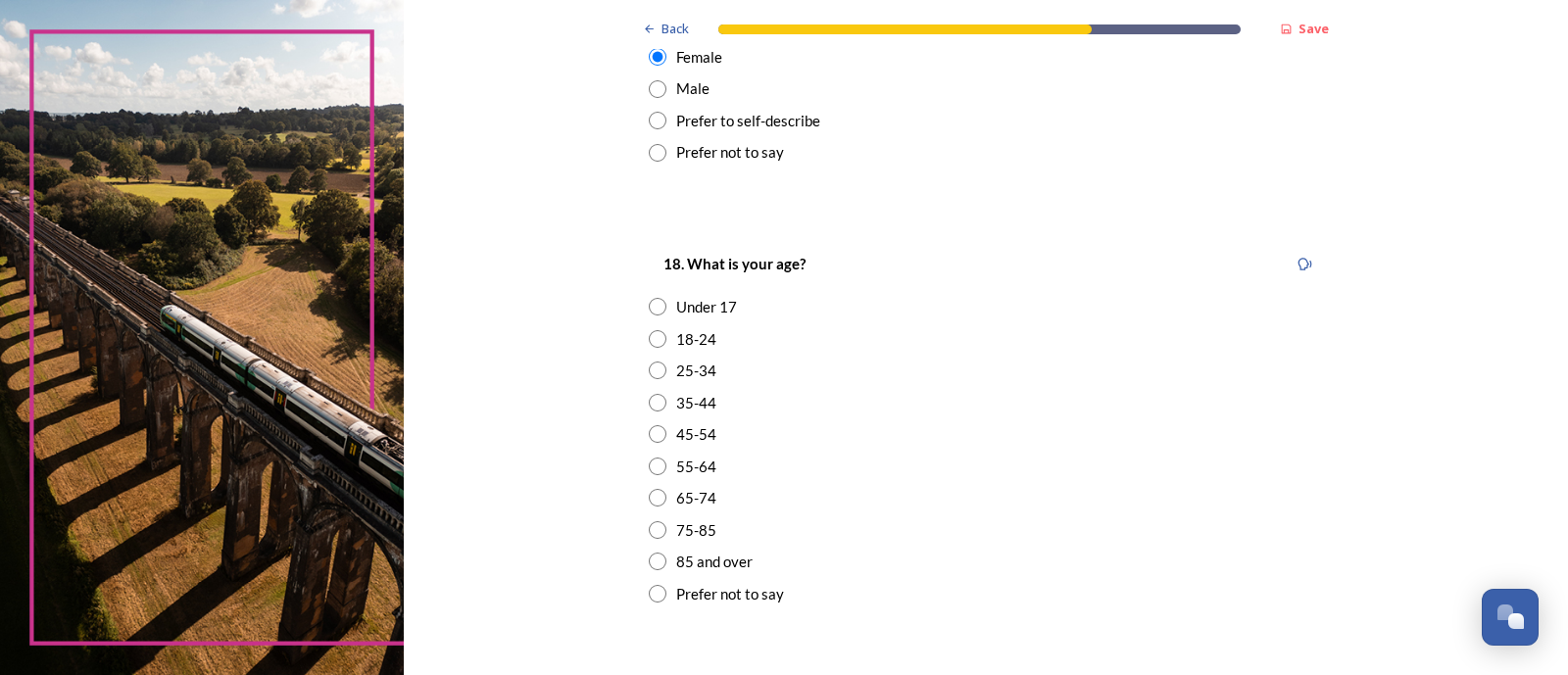 scroll, scrollTop: 467, scrollLeft: 0, axis: vertical 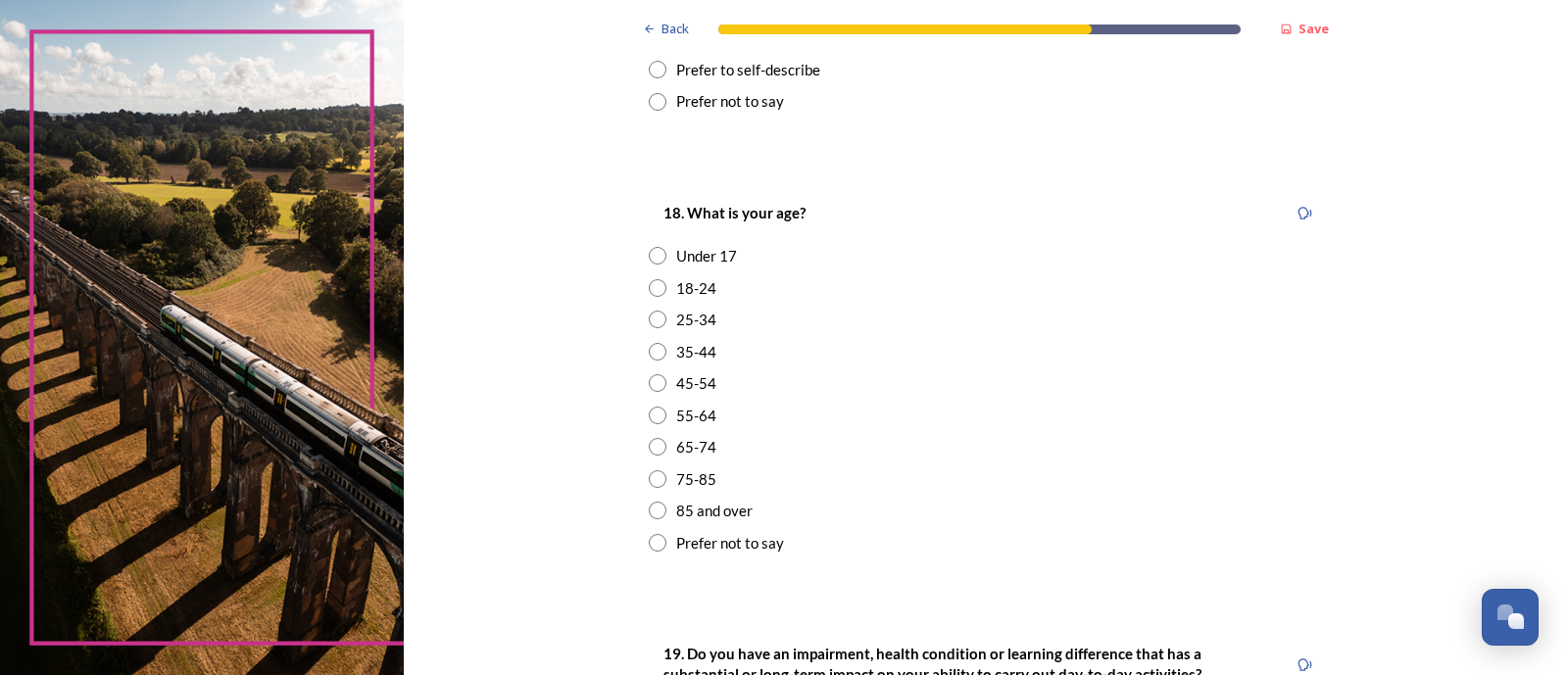 click at bounding box center [658, 479] 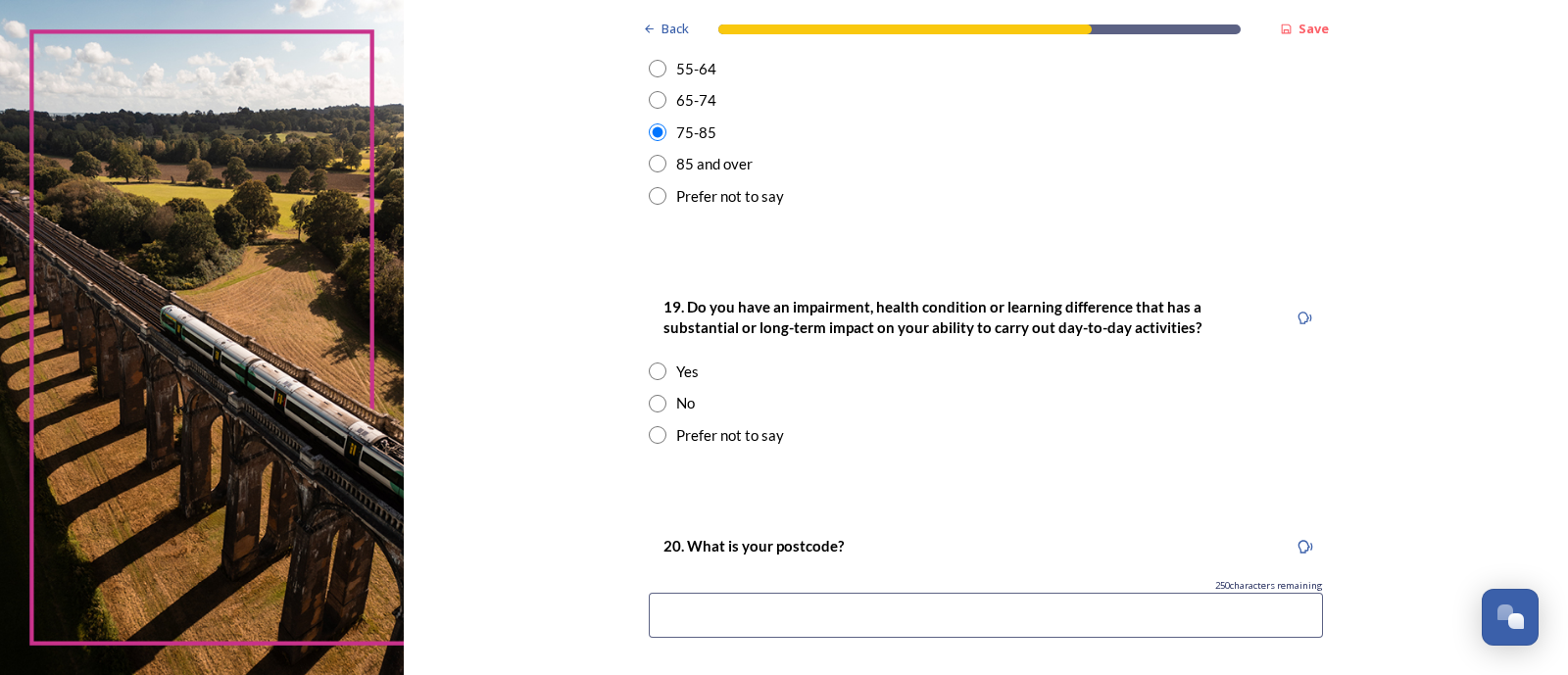 scroll, scrollTop: 854, scrollLeft: 0, axis: vertical 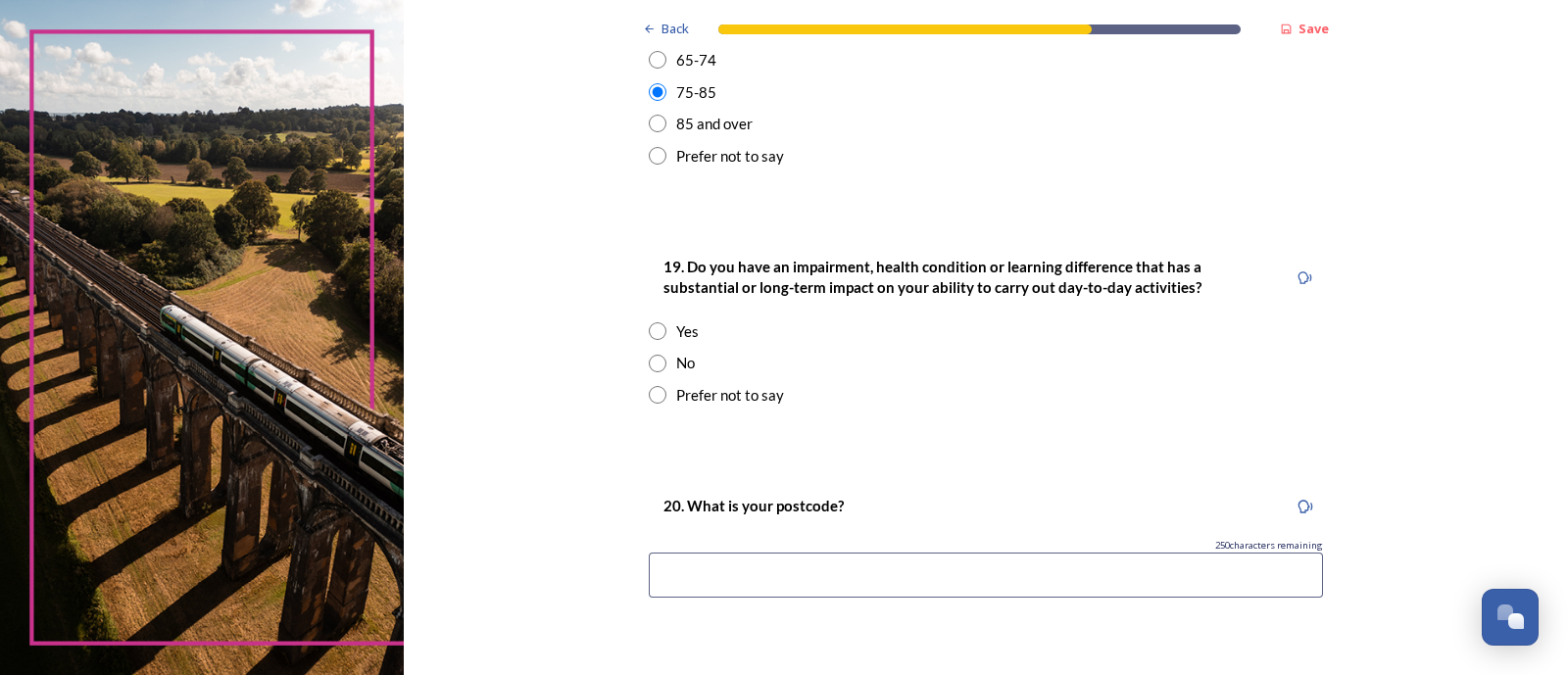 click at bounding box center (658, 363) 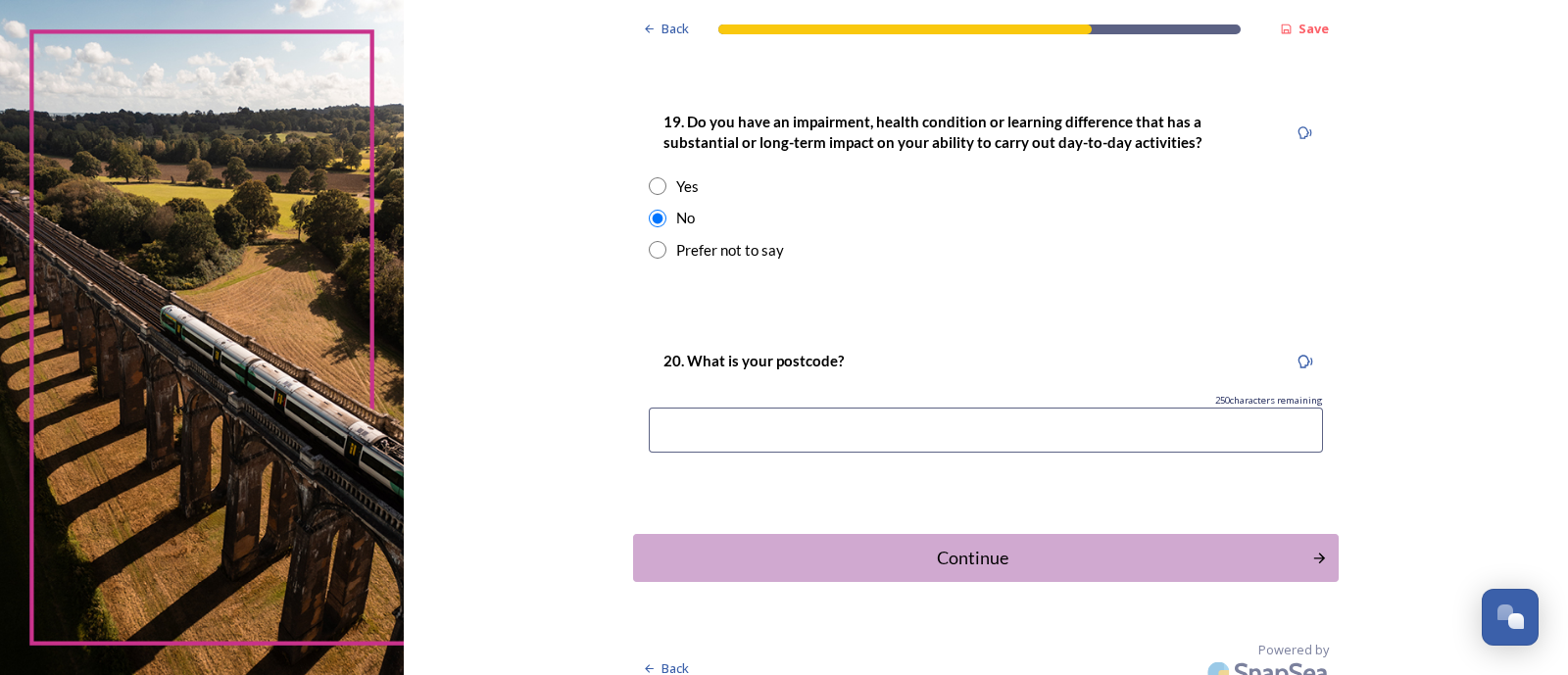 scroll, scrollTop: 1019, scrollLeft: 0, axis: vertical 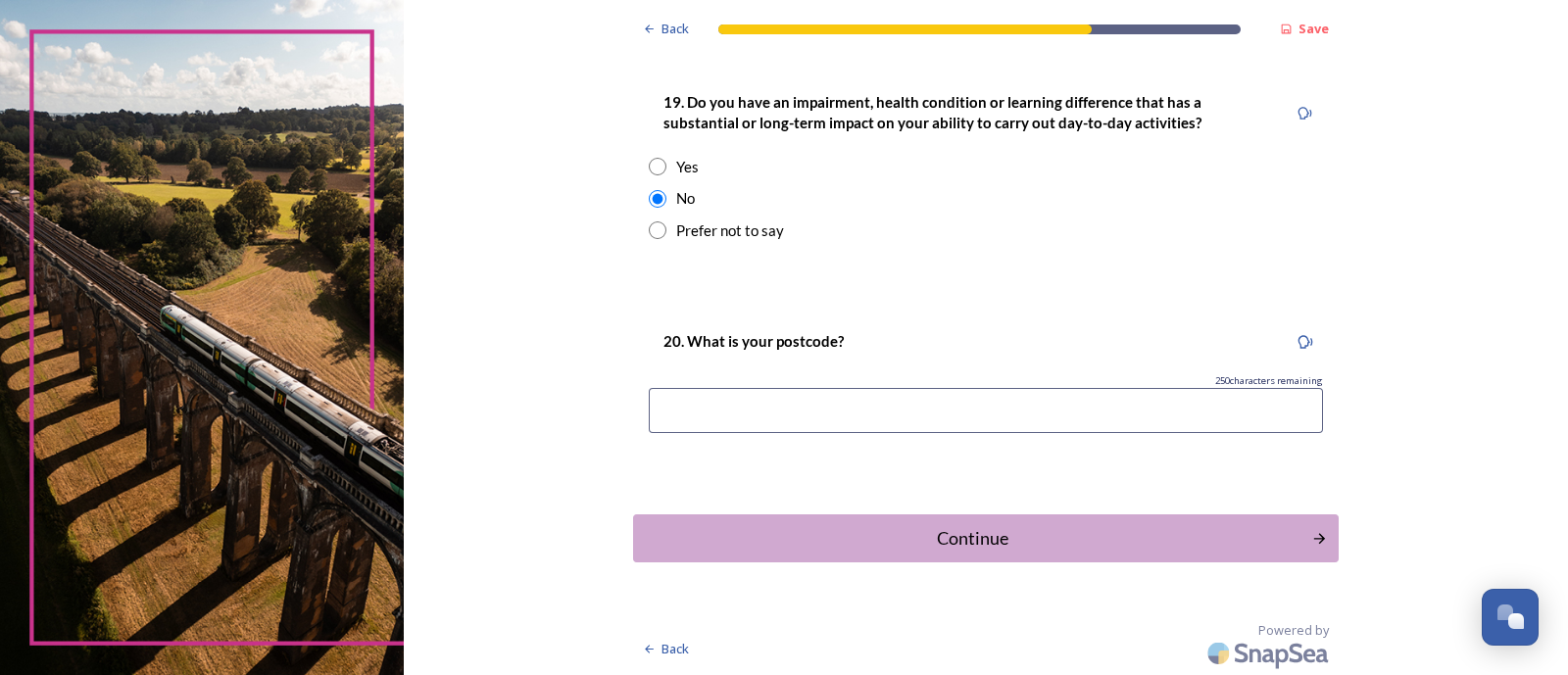 click at bounding box center (986, 410) 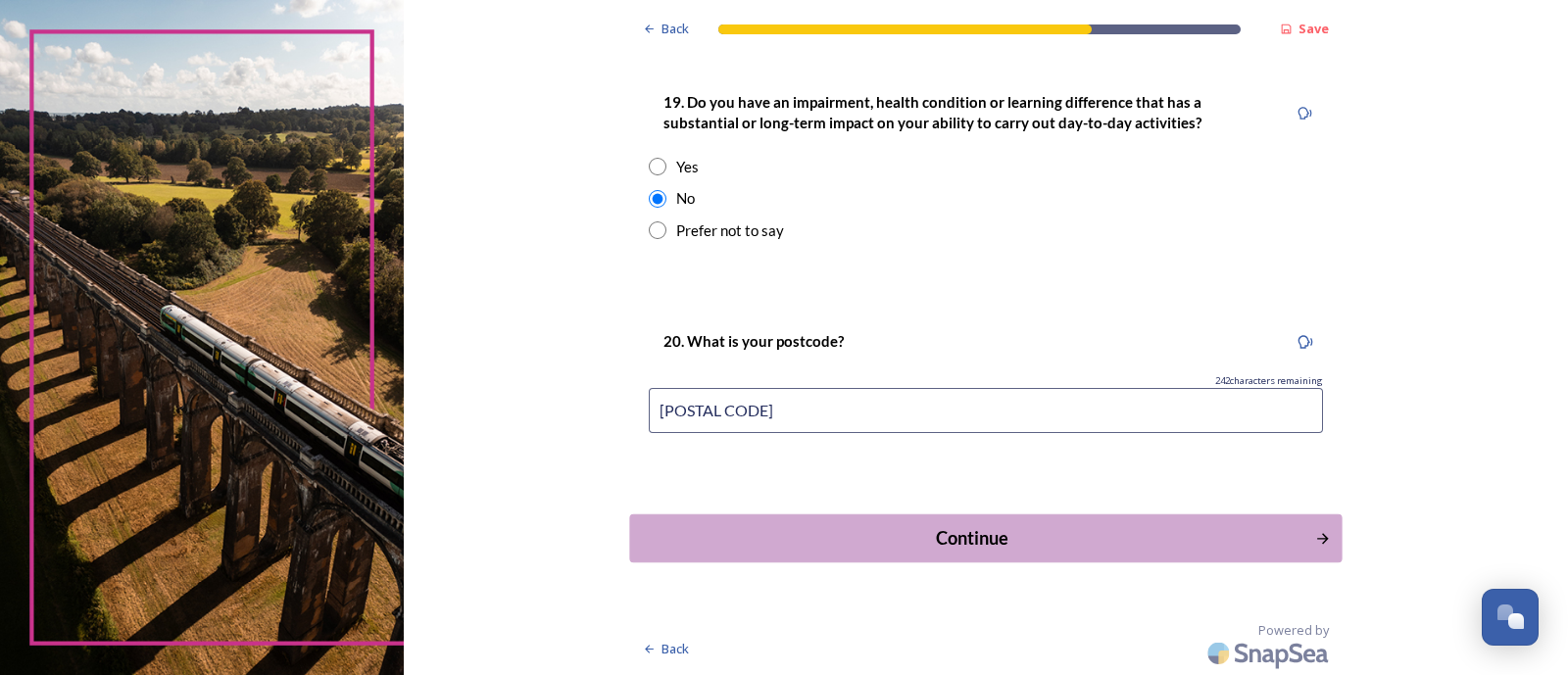 type on "[POSTAL CODE]" 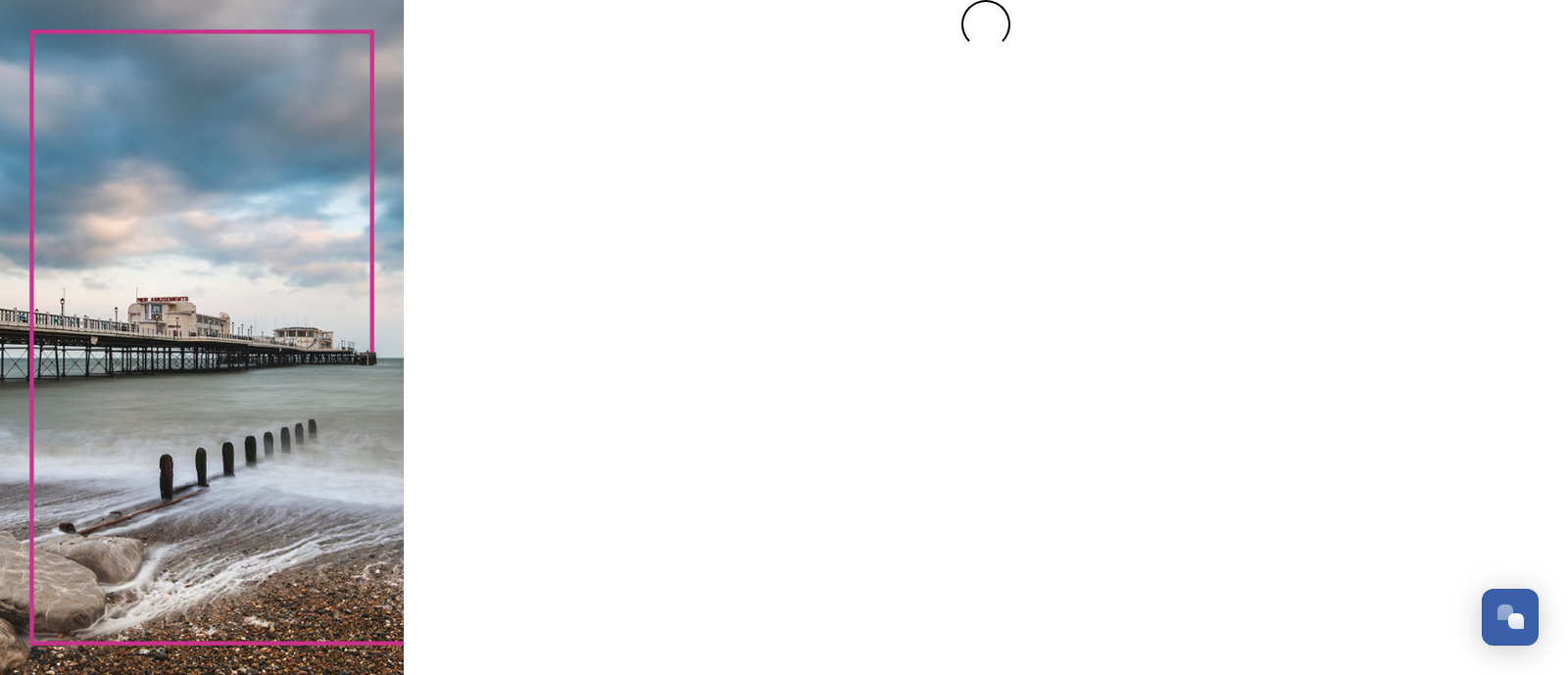 scroll, scrollTop: 0, scrollLeft: 0, axis: both 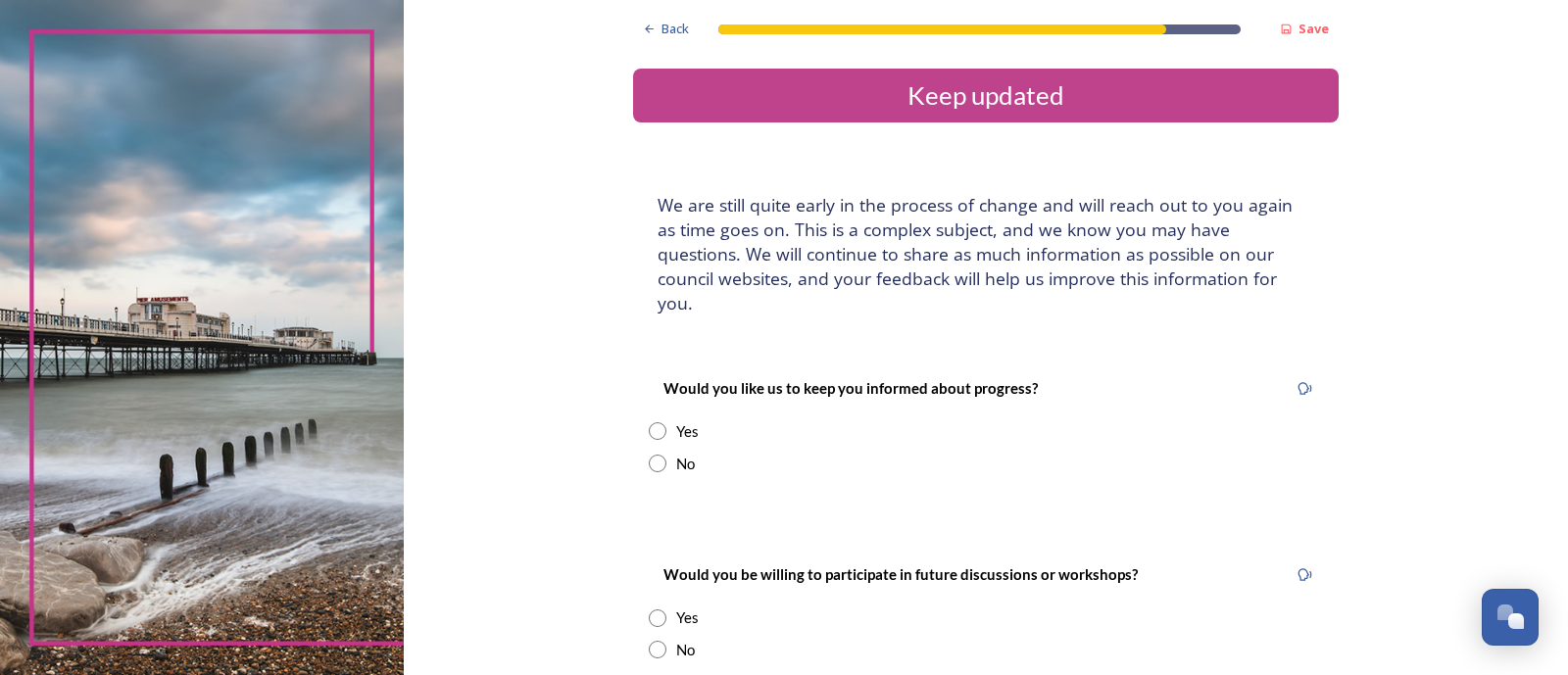click at bounding box center (658, 431) 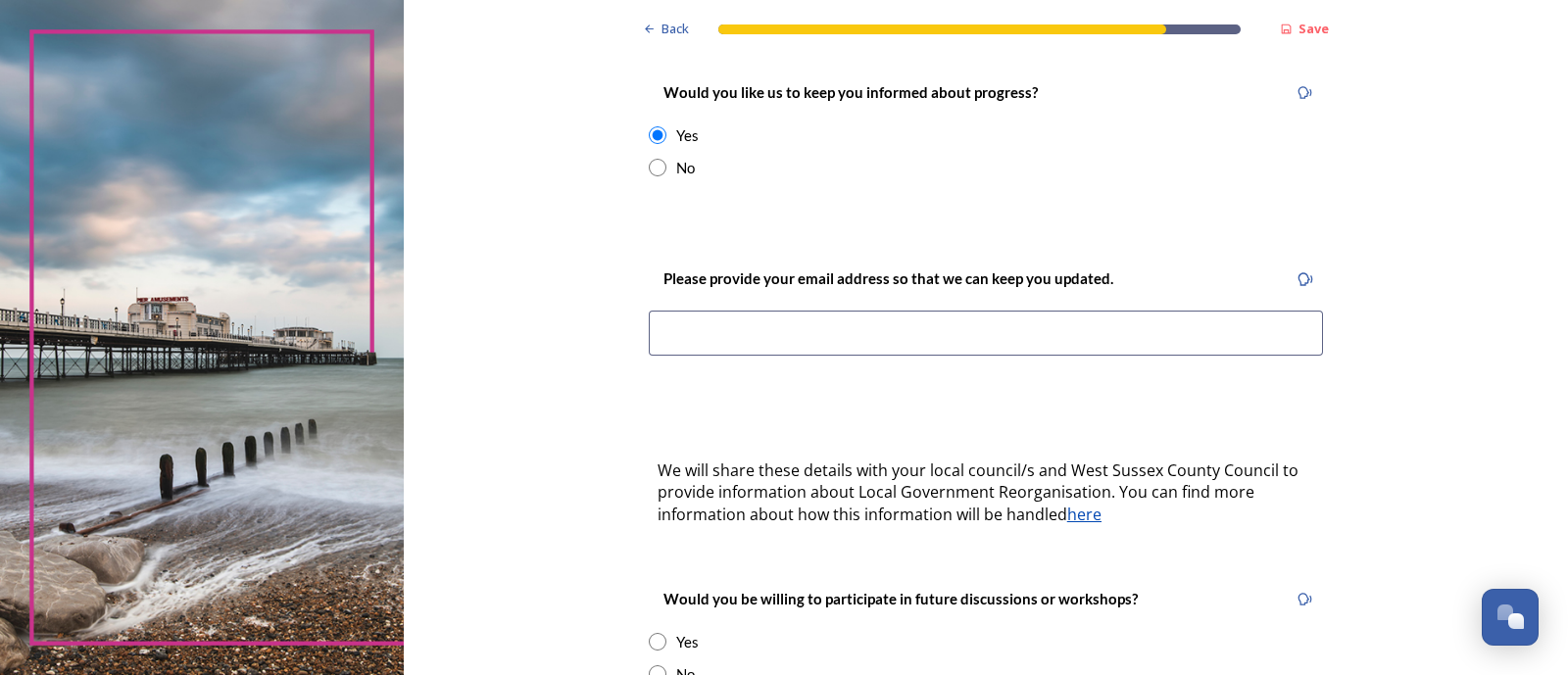 scroll, scrollTop: 325, scrollLeft: 0, axis: vertical 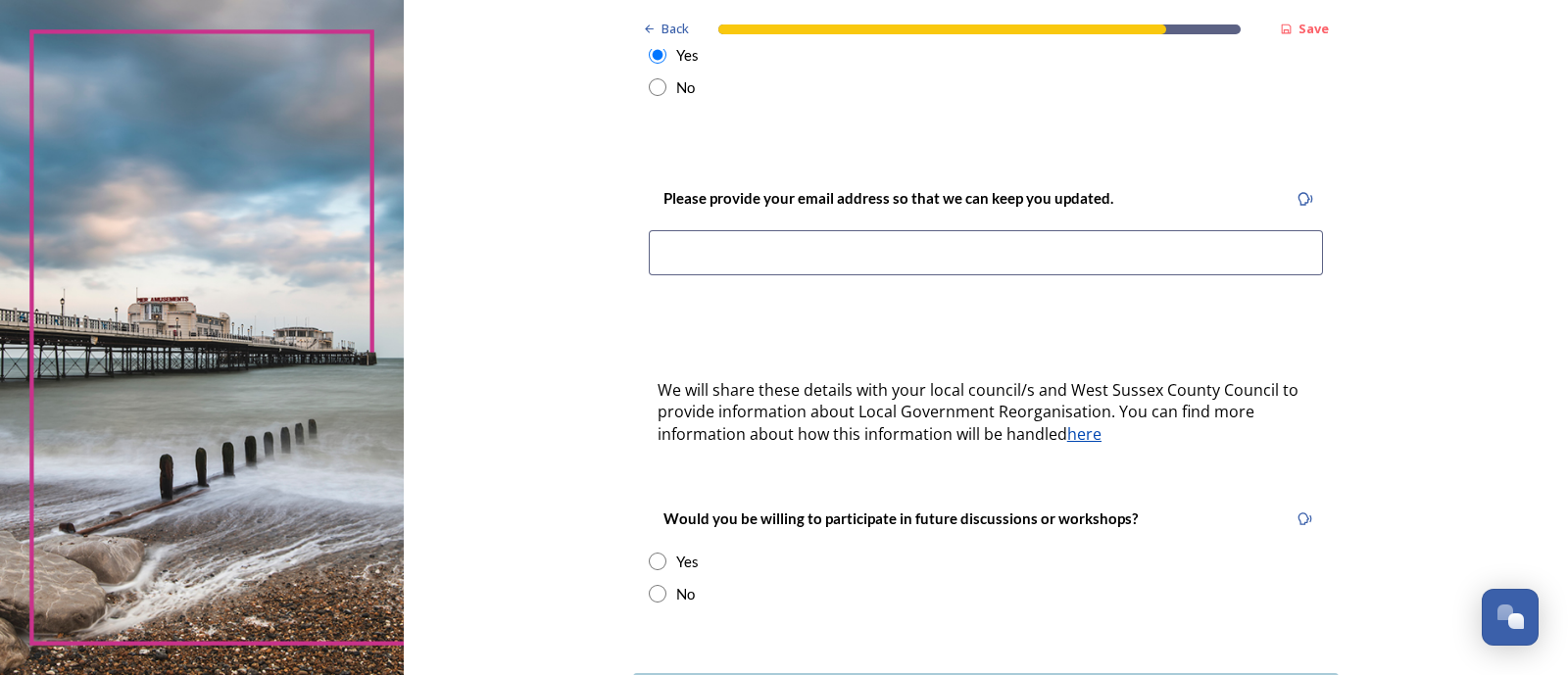 click at bounding box center (986, 253) 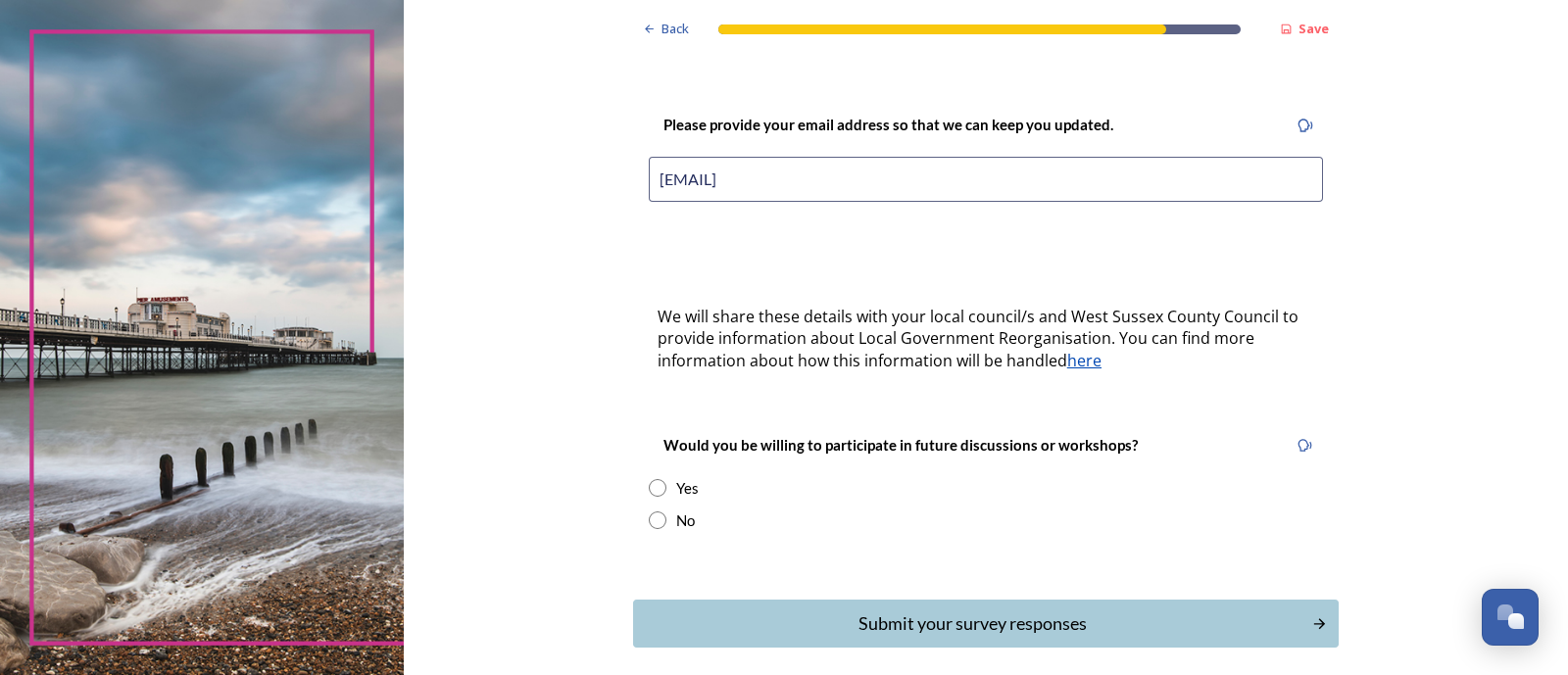 scroll, scrollTop: 509, scrollLeft: 0, axis: vertical 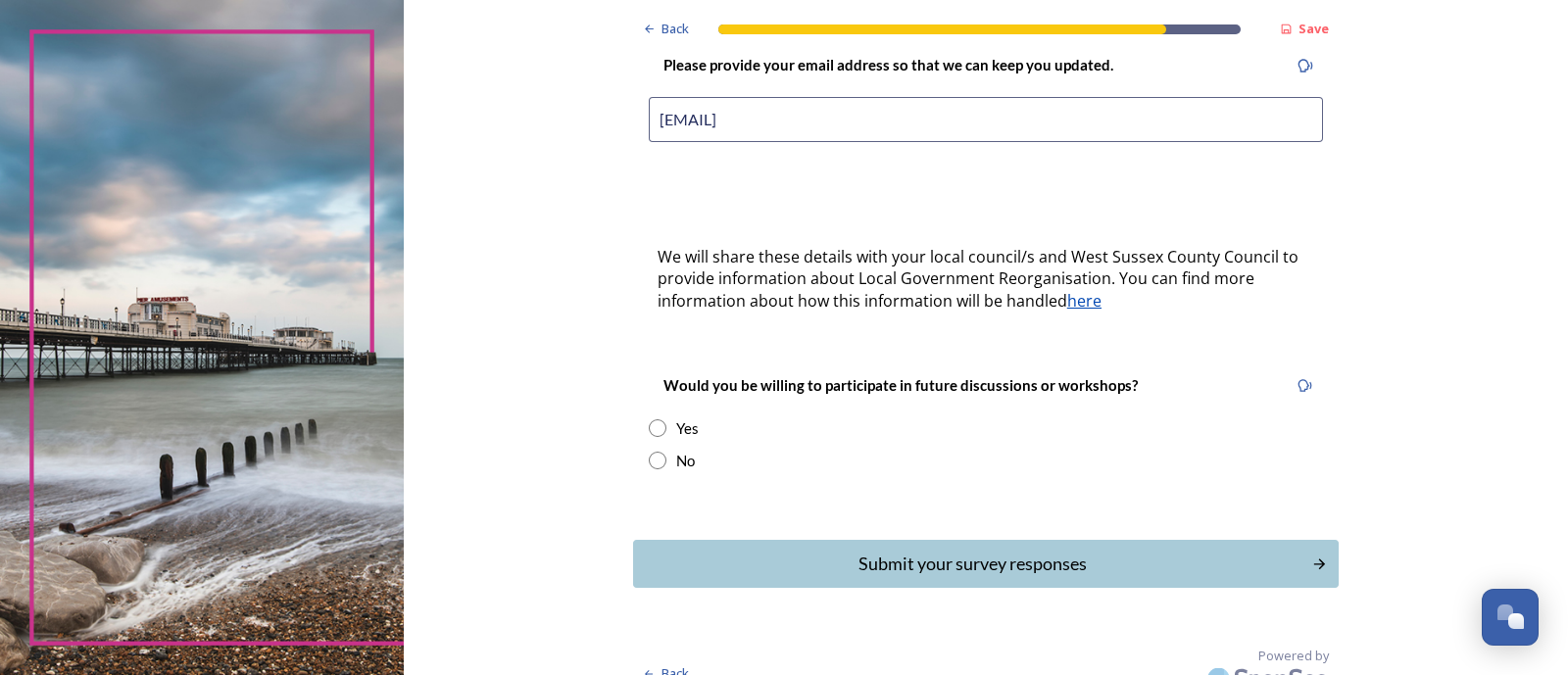 click at bounding box center (658, 428) 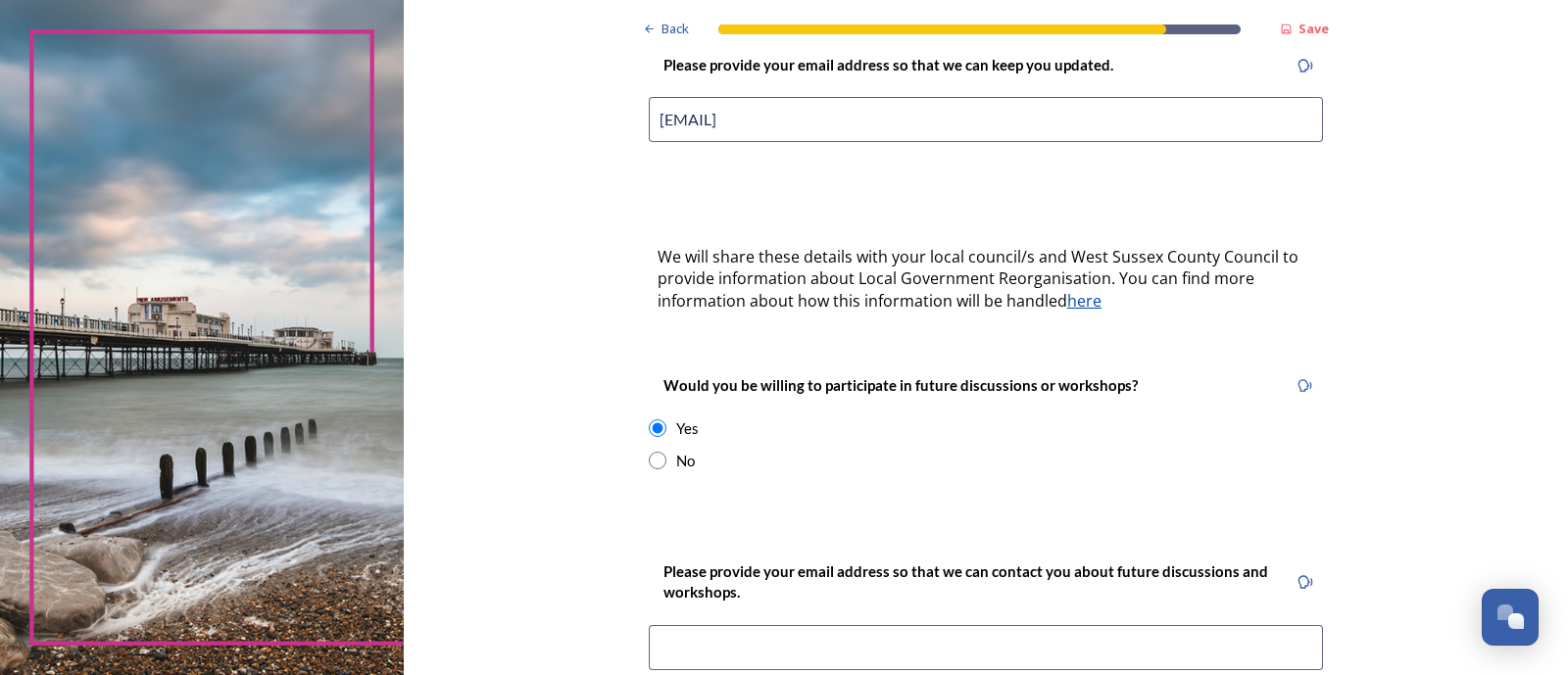 click at bounding box center (986, 648) 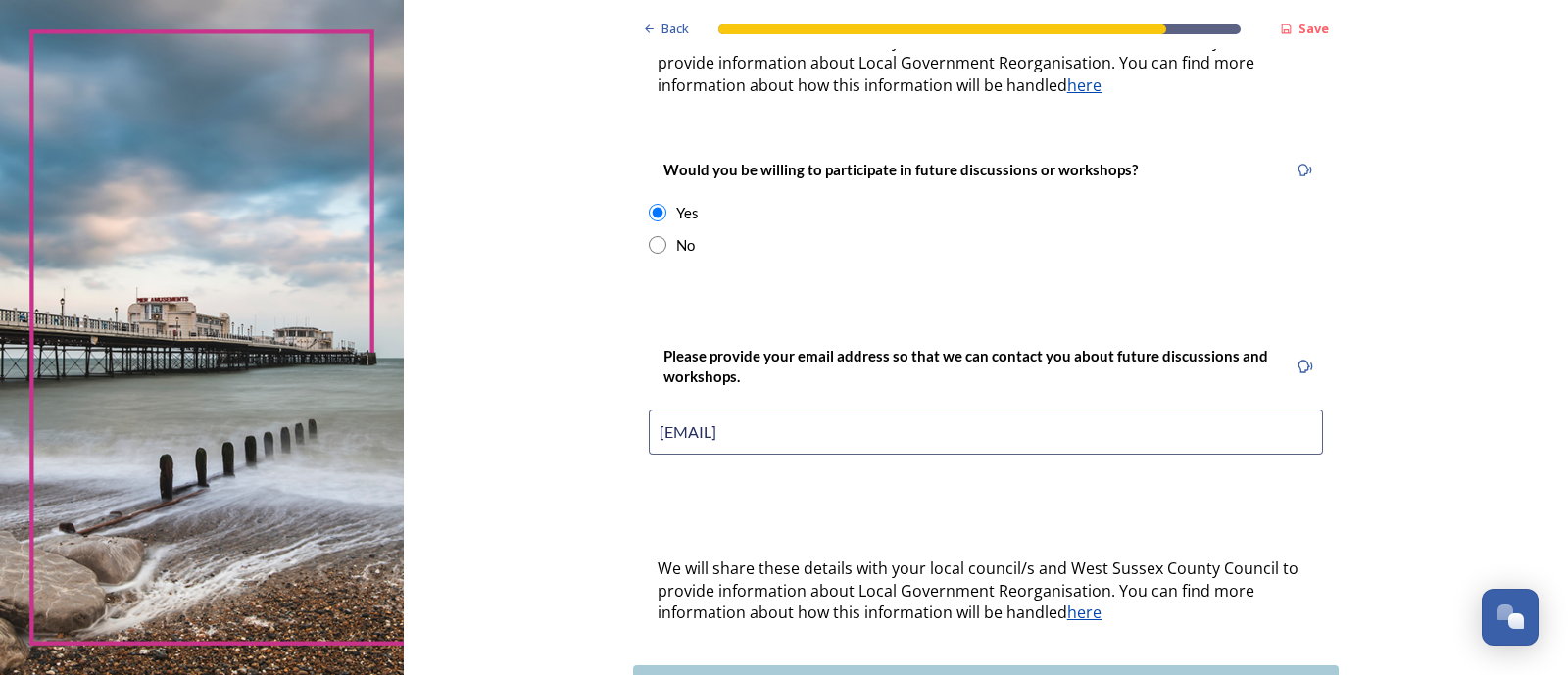 scroll, scrollTop: 851, scrollLeft: 0, axis: vertical 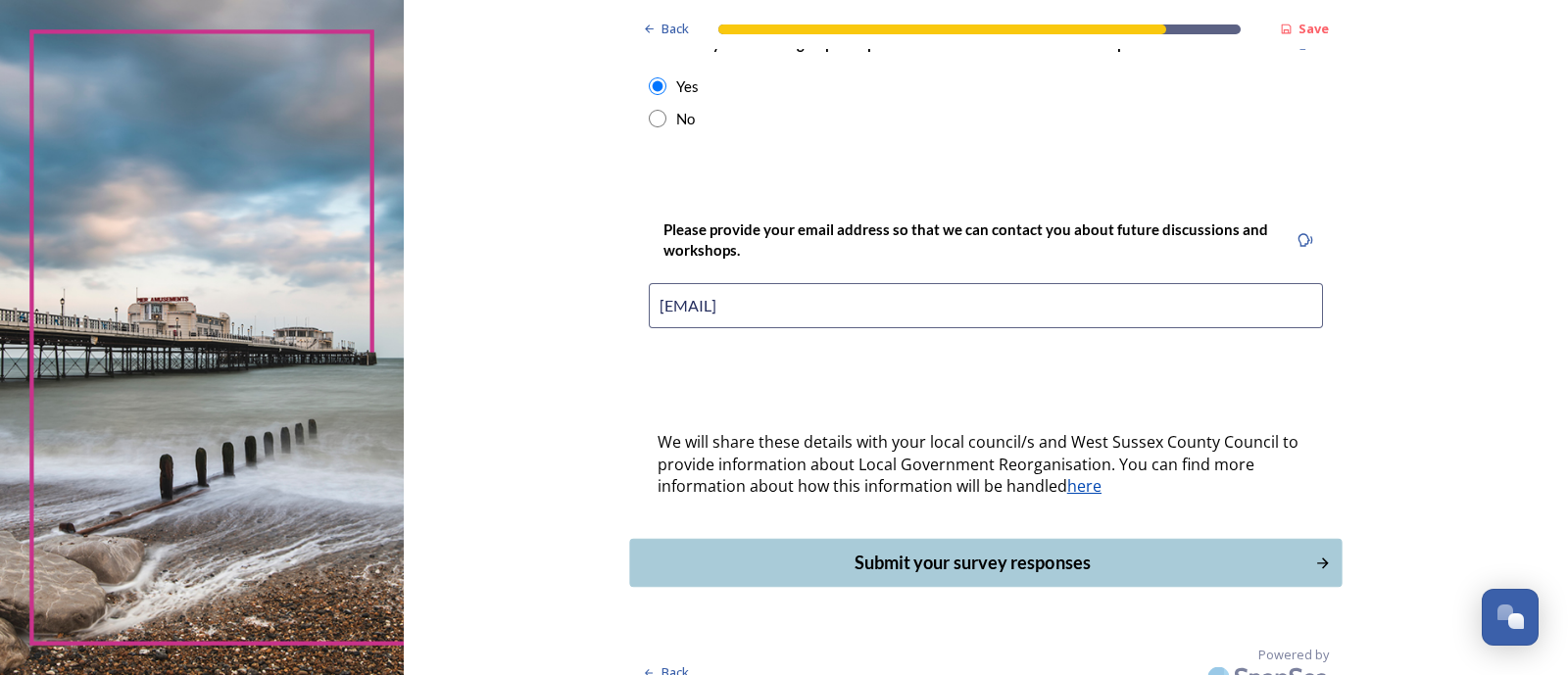 click on "Submit your survey responses" at bounding box center [971, 562] 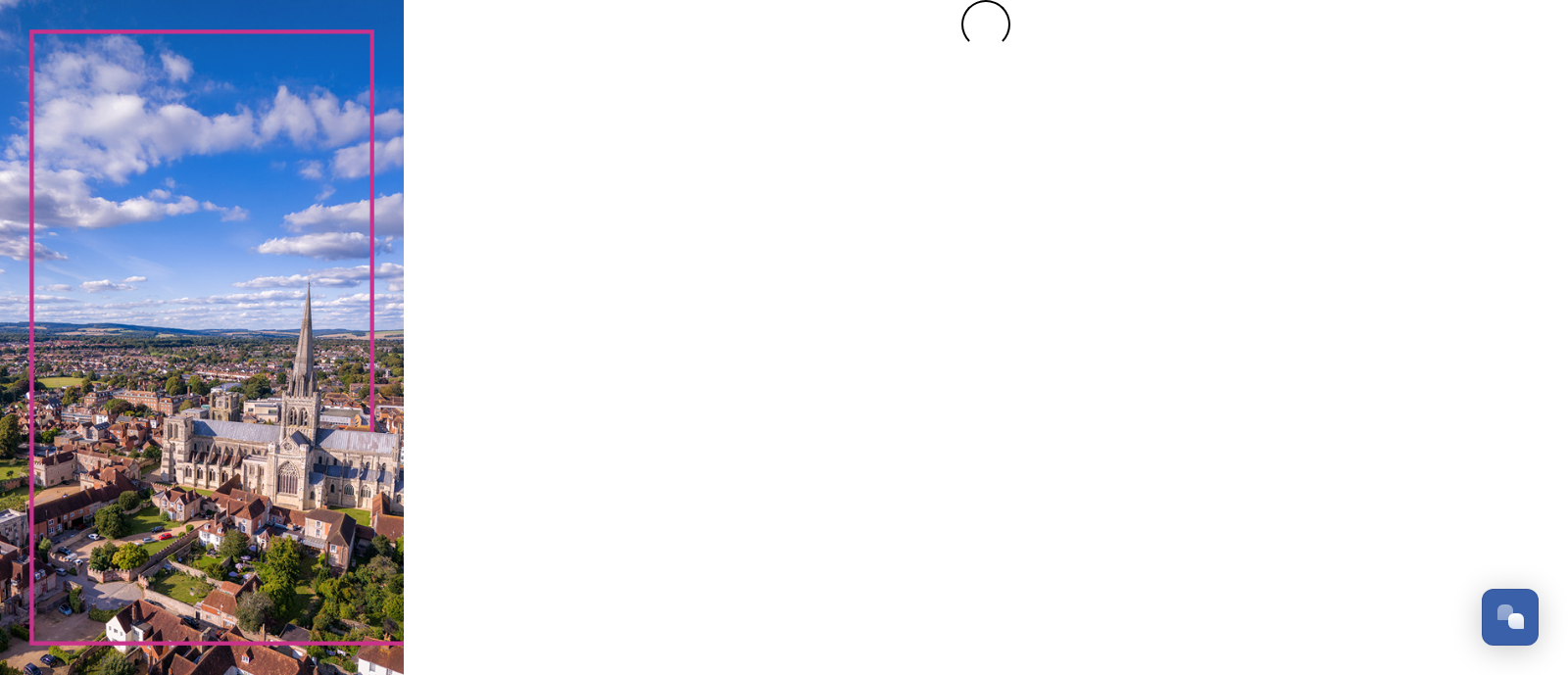 scroll, scrollTop: 0, scrollLeft: 0, axis: both 